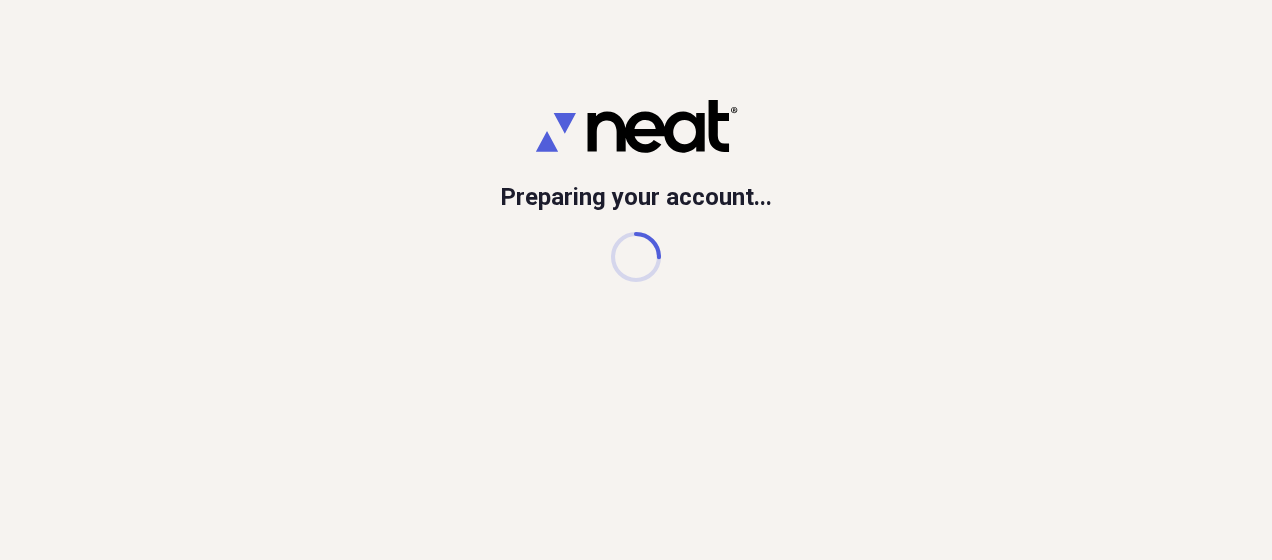 scroll, scrollTop: 0, scrollLeft: 0, axis: both 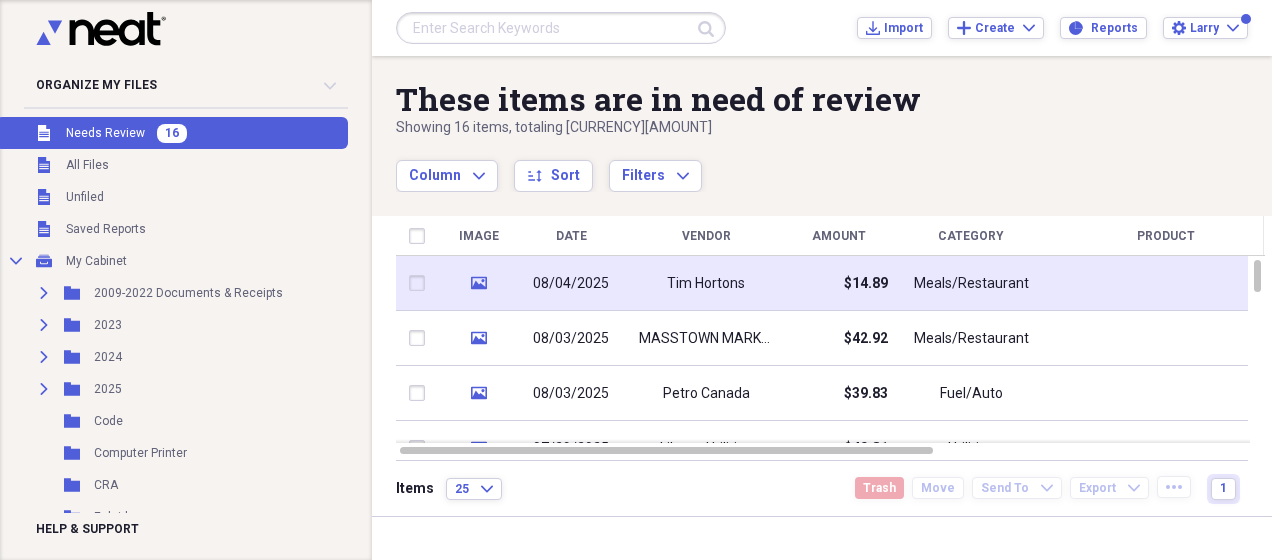 click on "08/04/2025" at bounding box center (571, 284) 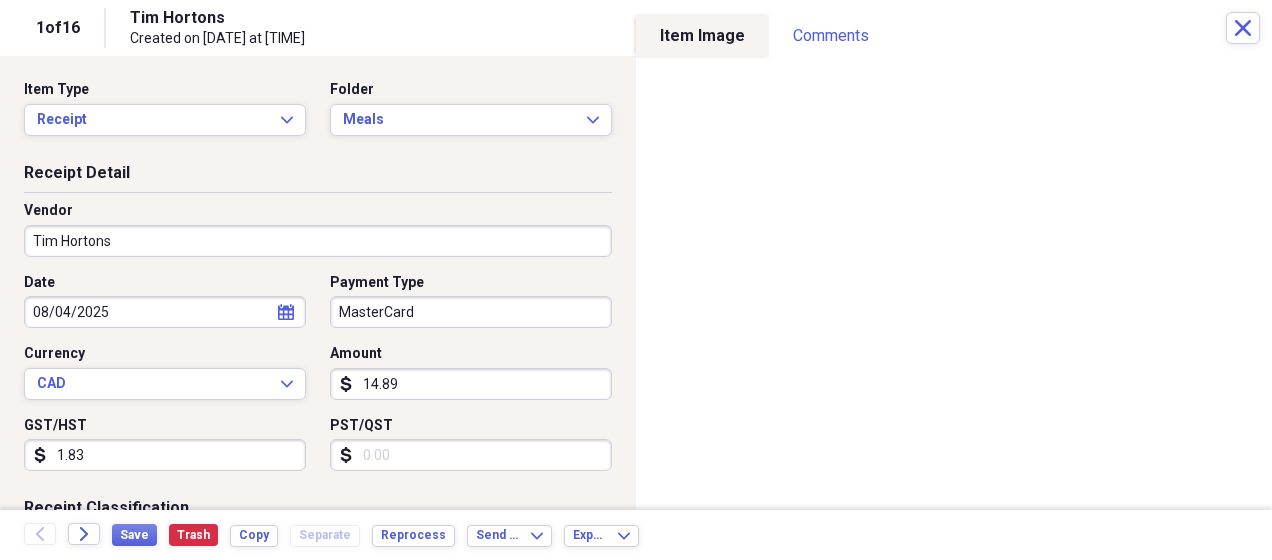 click on "Organize My Files 16 Collapse Unfiled Needs Review 16 Unfiled All Files Unfiled Unfiled Unfiled Saved Reports Collapse My Cabinet My Cabinet Add Folder Expand Folder 2009-2022 Documents & Receipts Add Folder Expand Folder 2023 Add Folder Expand Folder 2024 Add Folder Expand Folder 2025 Add Folder Folder Code Add Folder Folder Computer Printer Add Folder Folder CRA Add Folder Folder Enbridge Add Folder Folder Hall Add Folder Folder Inspections Add Folder Folder IPAF Add Folder Expand Folder medical Add Folder Folder Migrated Contacts Add Folder Expand Folder Migrated Inbox Add Folder Folder Migrated Receipts Add Folder Folder Mooshu Add Folder Expand Folder NB1 Add Folder Folder Personal receipts Add Folder Folder Radio Add Folder Folder Recipes Add Folder Expand Folder Scanned items Add Folder Folder sheet music Add Folder Folder Worksafe Add Folder Collapse Trash Trash Folder Cards & Printing Folder license plates Folder Licenses Folder Meals Folder Memberships Help & Support Submit Import Import Add Create" at bounding box center (636, 280) 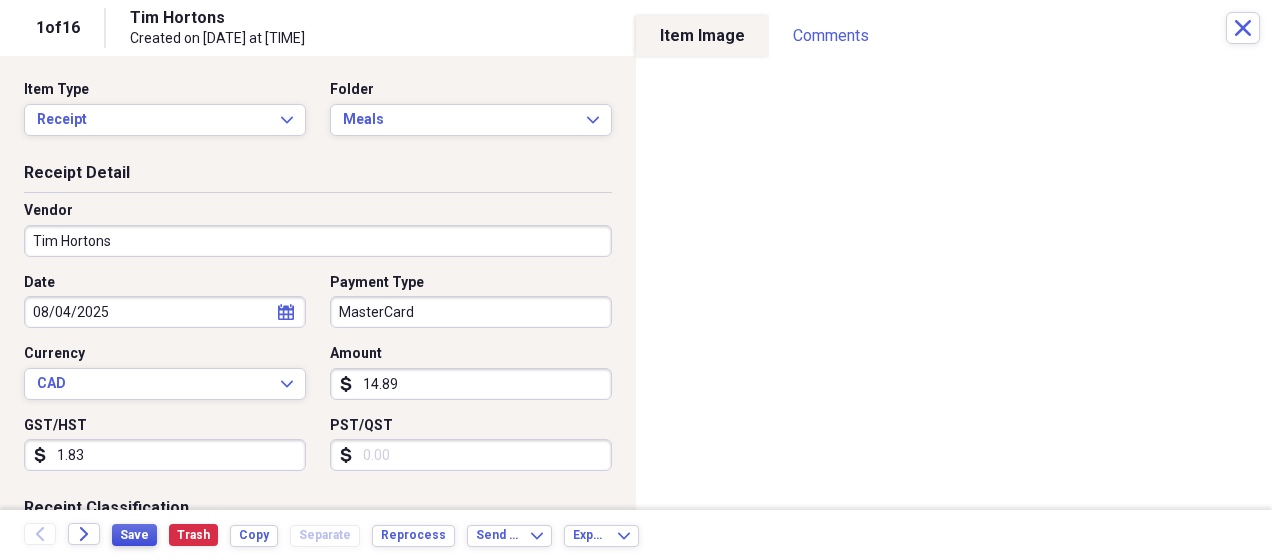 click on "Save" at bounding box center (134, 535) 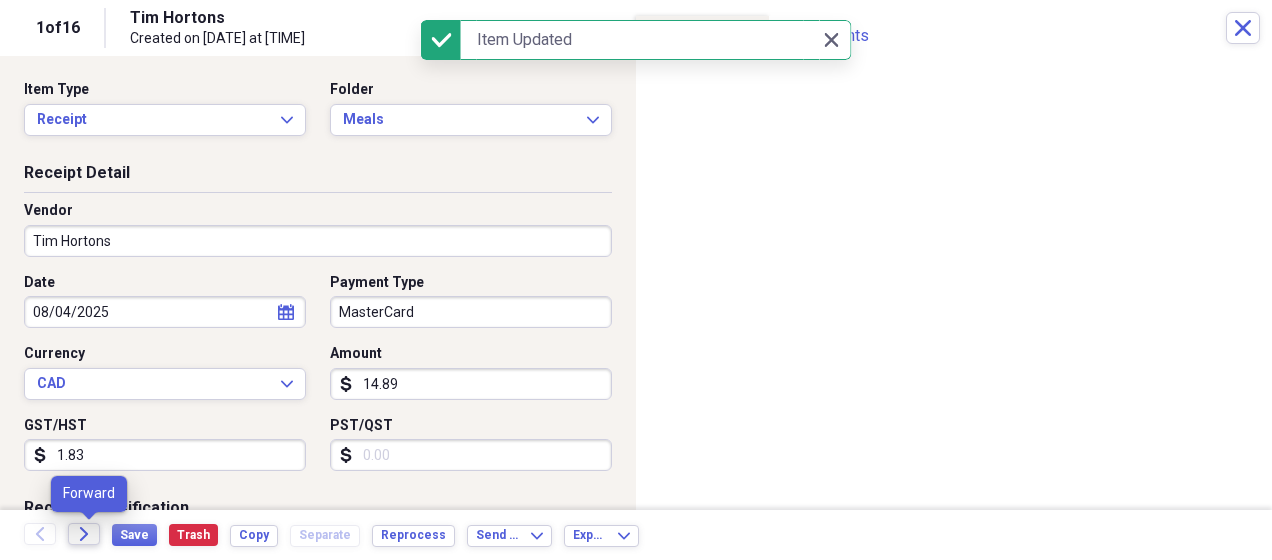 click on "Forward" 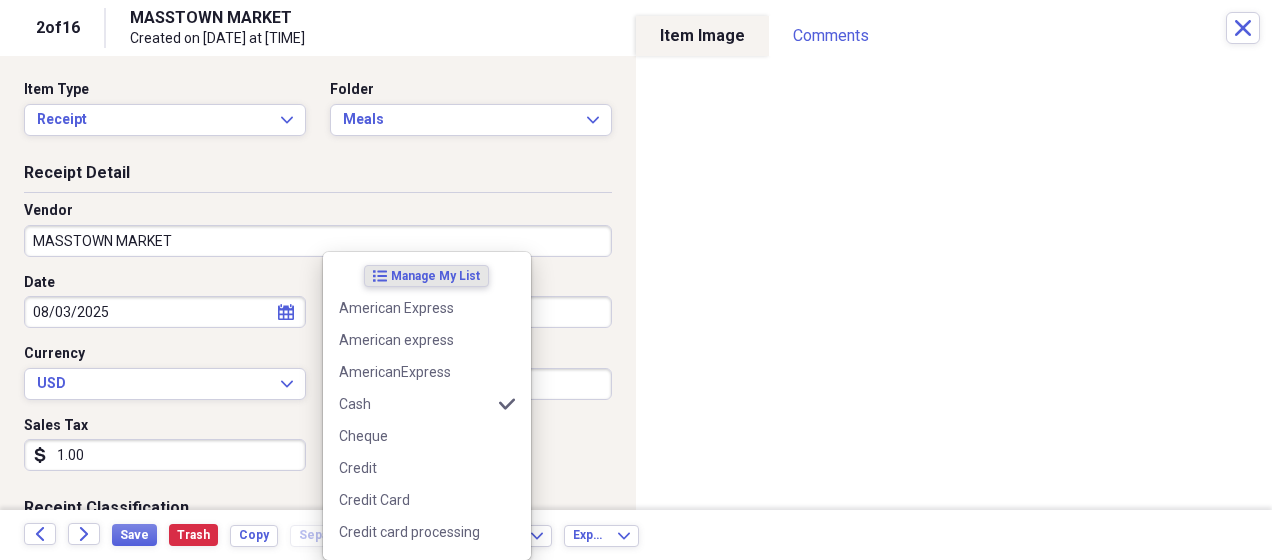 click on "Organize My Files 14 Collapse Unfiled Needs Review 14 Unfiled All Files Unfiled Unfiled Unfiled Saved Reports Collapse My Cabinet My Cabinet Add Folder Expand Folder 2009-2022 Documents & Receipts Add Folder Expand Folder 2023 Add Folder Expand Folder 2024 Add Folder Expand Folder 2025 Add Folder Folder Code Add Folder Folder Computer Printer Add Folder Folder CRA Add Folder Folder Enbridge Add Folder Folder Hall Add Folder Folder Inspections Add Folder Folder IPAF Add Folder Expand Folder medical Add Folder Folder Migrated Contacts Add Folder Expand Folder Migrated Inbox Add Folder Folder Migrated Receipts Add Folder Folder Mooshu Add Folder Expand Folder NB1 Add Folder Folder Personal receipts Add Folder Folder Radio Add Folder Folder Recipes Add Folder Expand Folder Scanned items Add Folder Folder sheet music Add Folder Folder Worksafe Add Folder Collapse Trash Trash Folder Cards & Printing Folder license plates Folder Licenses Folder Meals Folder Memberships Help & Support Submit Import Import Add Create" at bounding box center [636, 280] 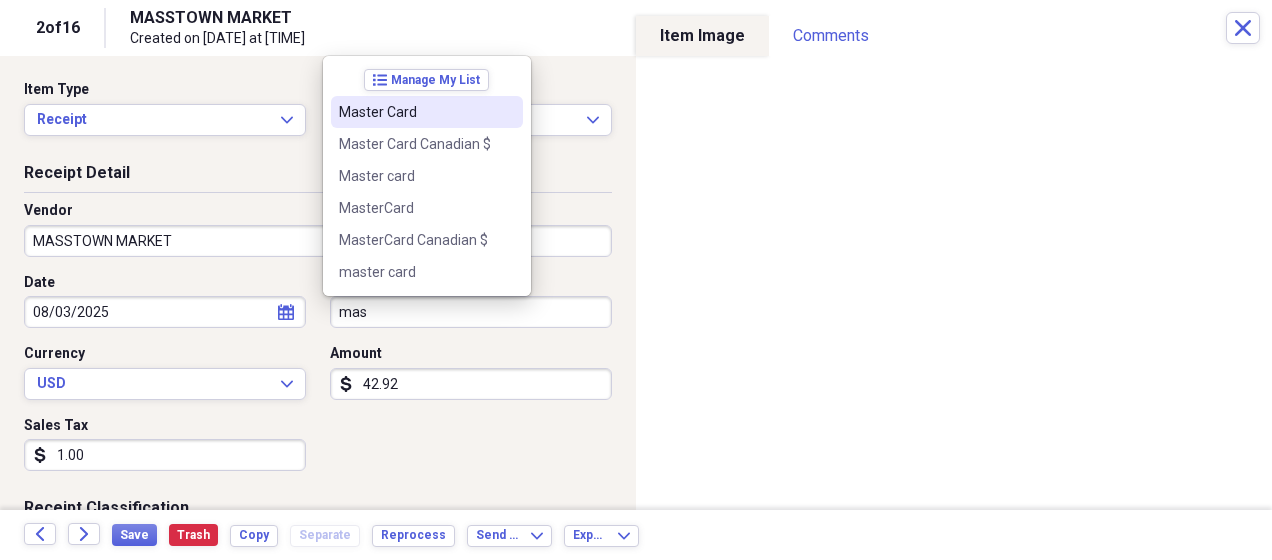 click on "Master Card" at bounding box center [415, 112] 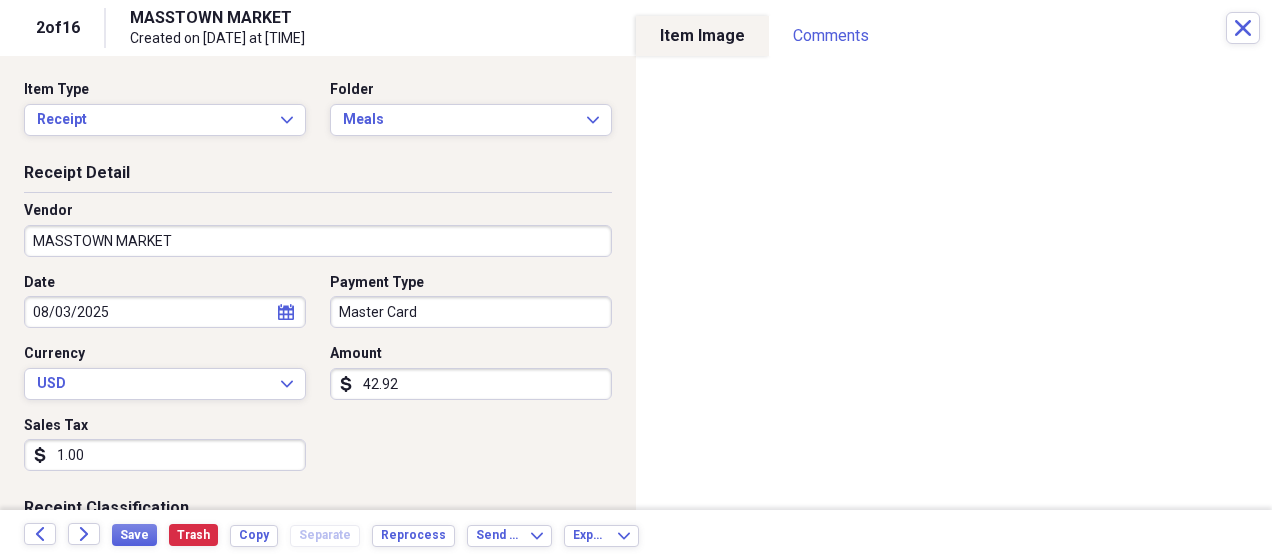 click on "1.00" at bounding box center (165, 455) 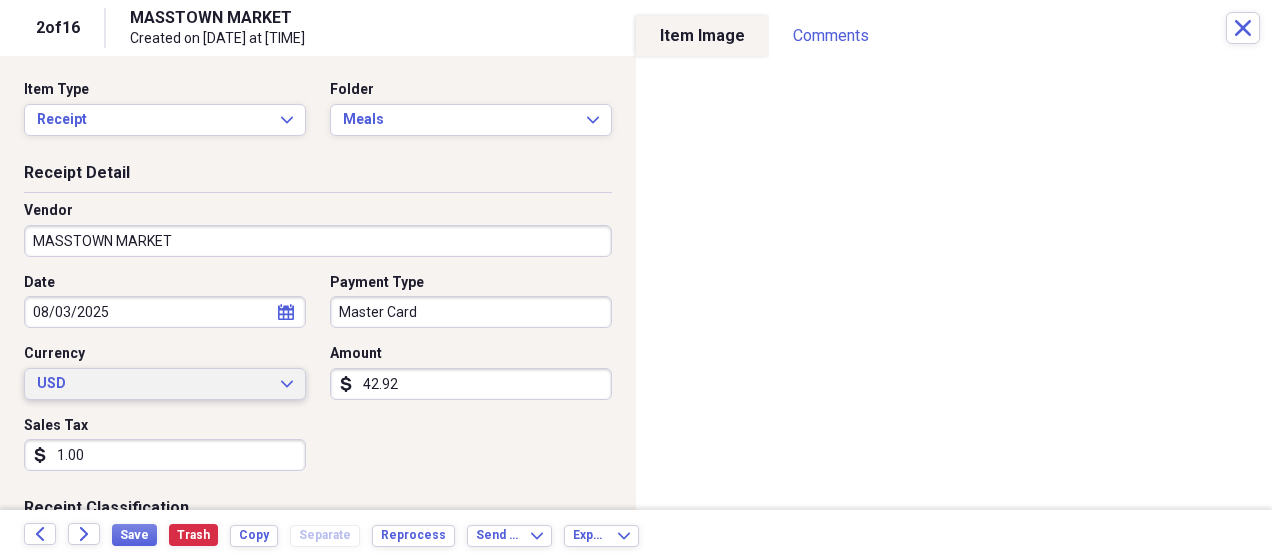 click on "Expand" 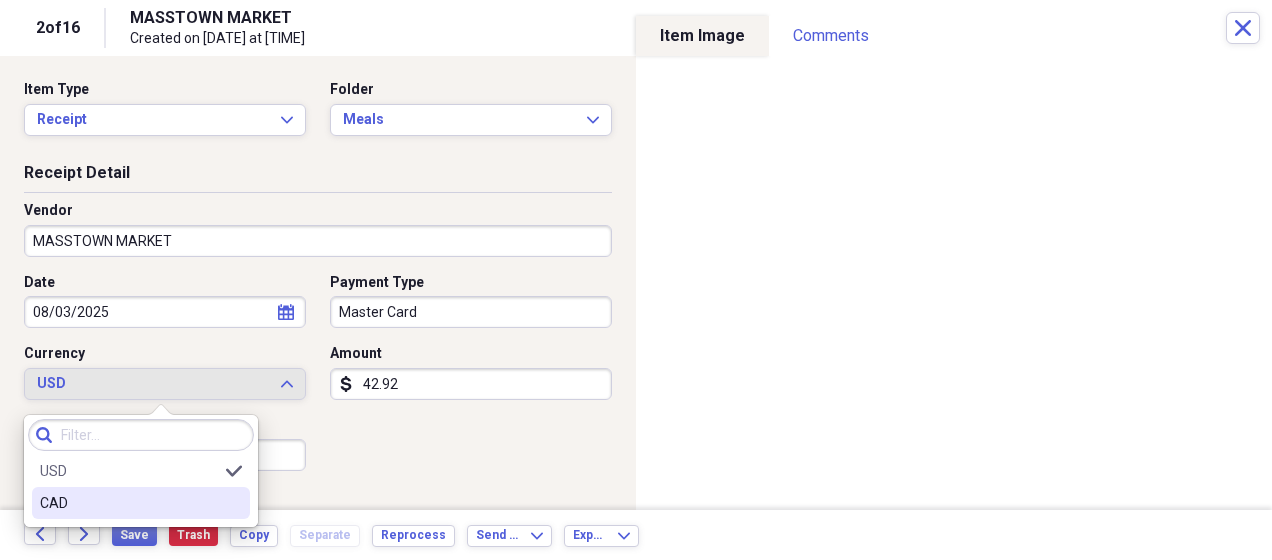 click on "CAD" at bounding box center (129, 503) 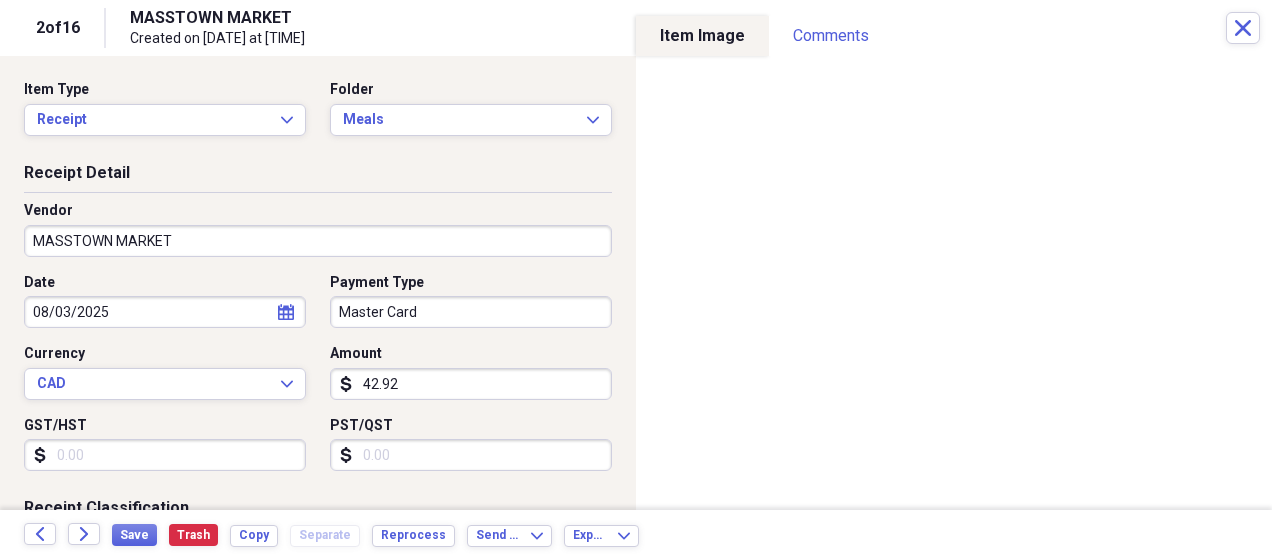 click on "GST/HST" at bounding box center (165, 455) 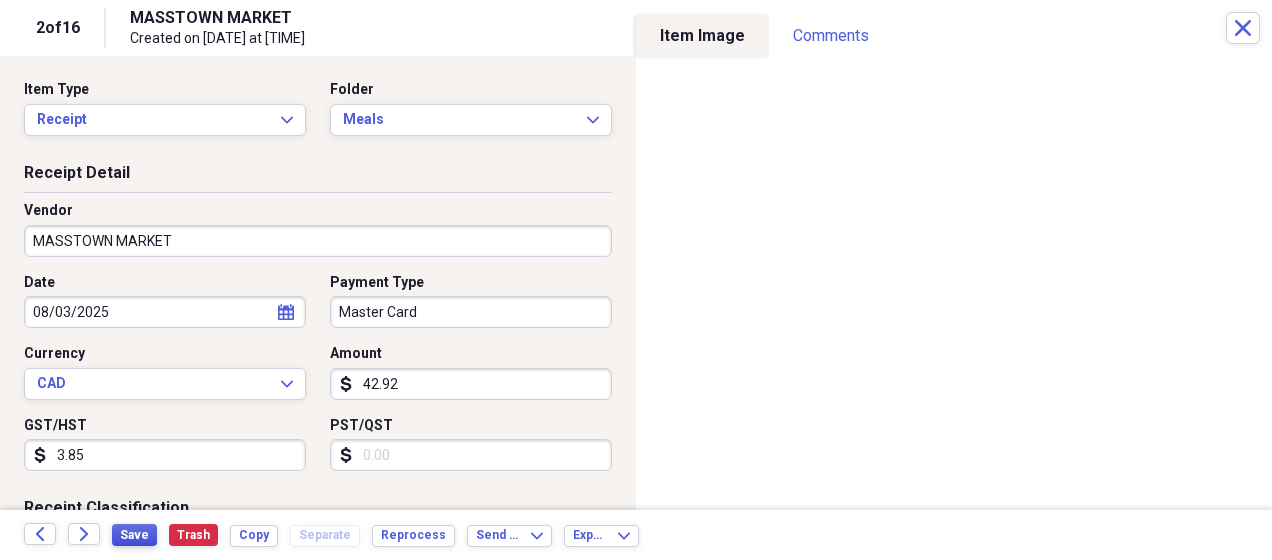 type on "3.85" 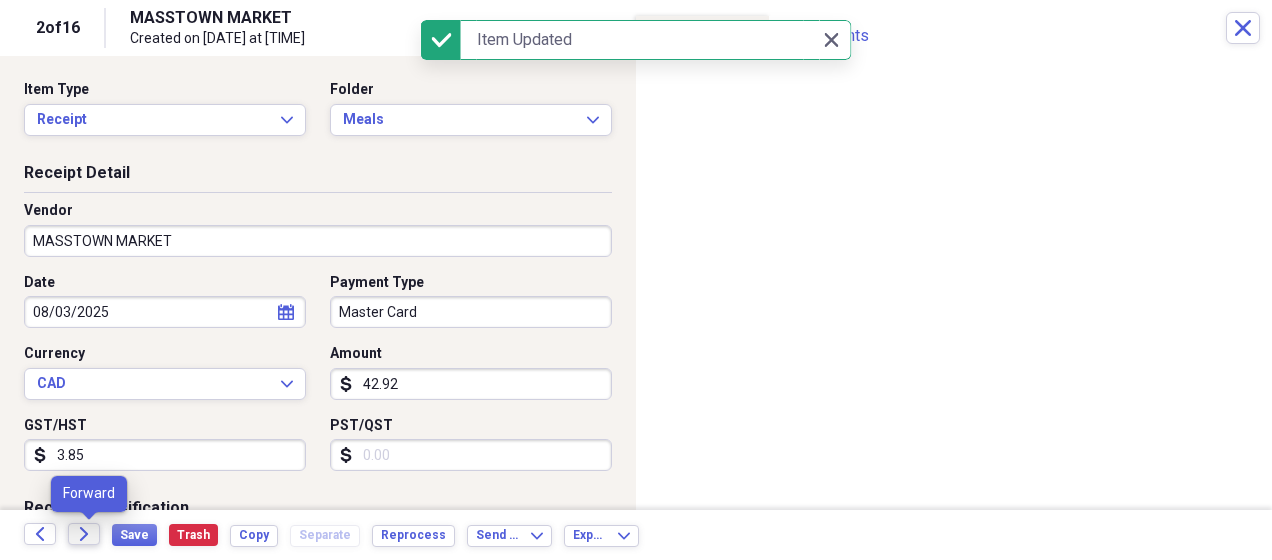 click on "Forward" 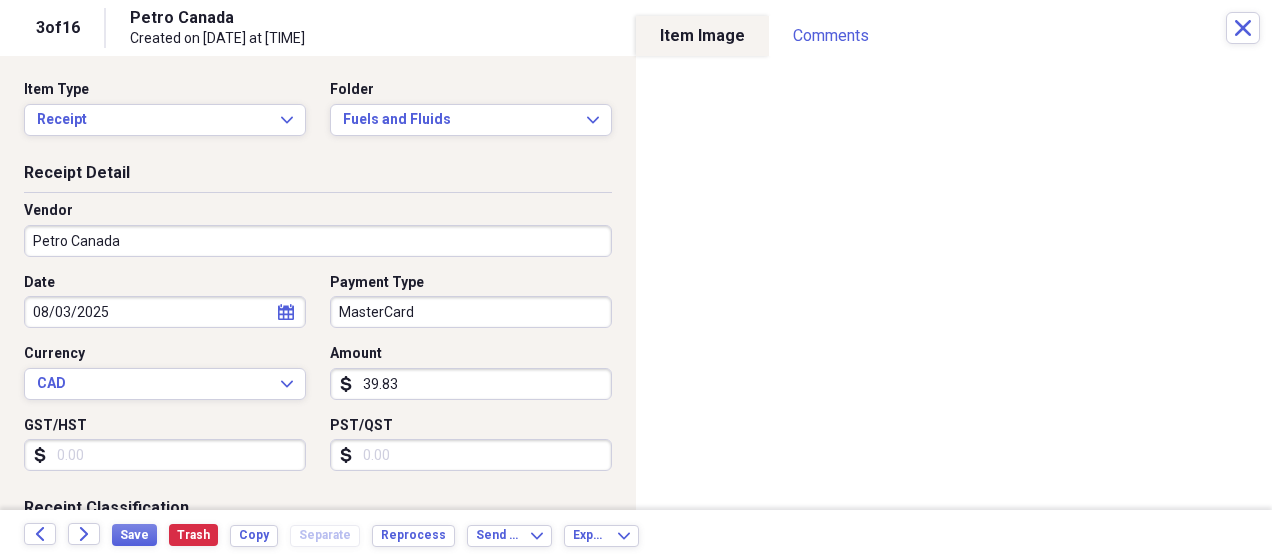 click on "GST/HST" at bounding box center (165, 455) 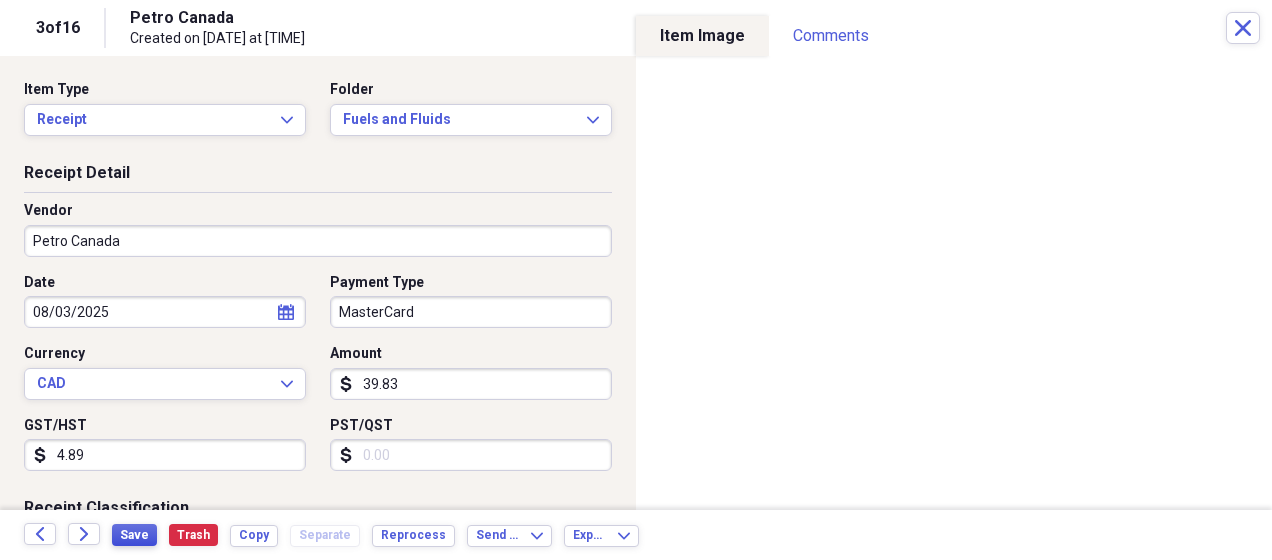 type on "4.89" 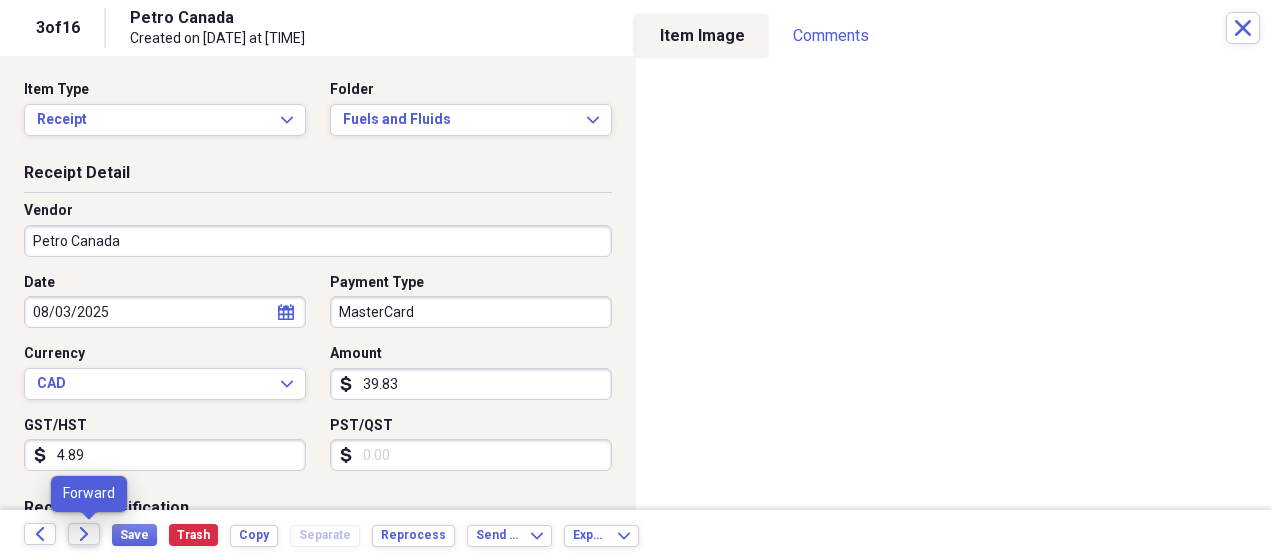 click on "Forward" 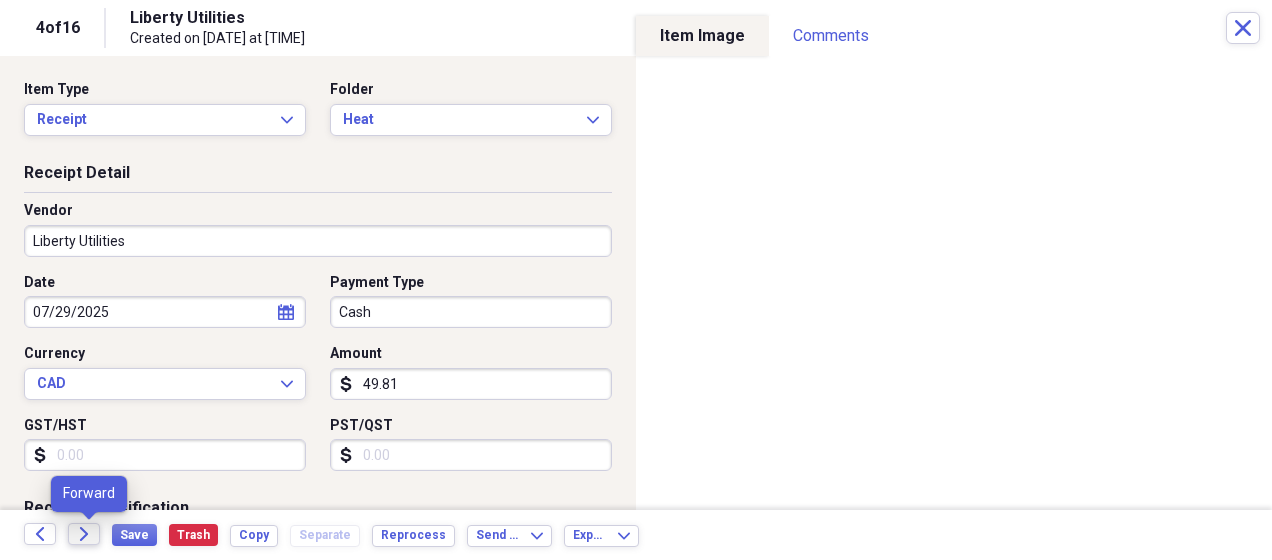 click on "Forward" 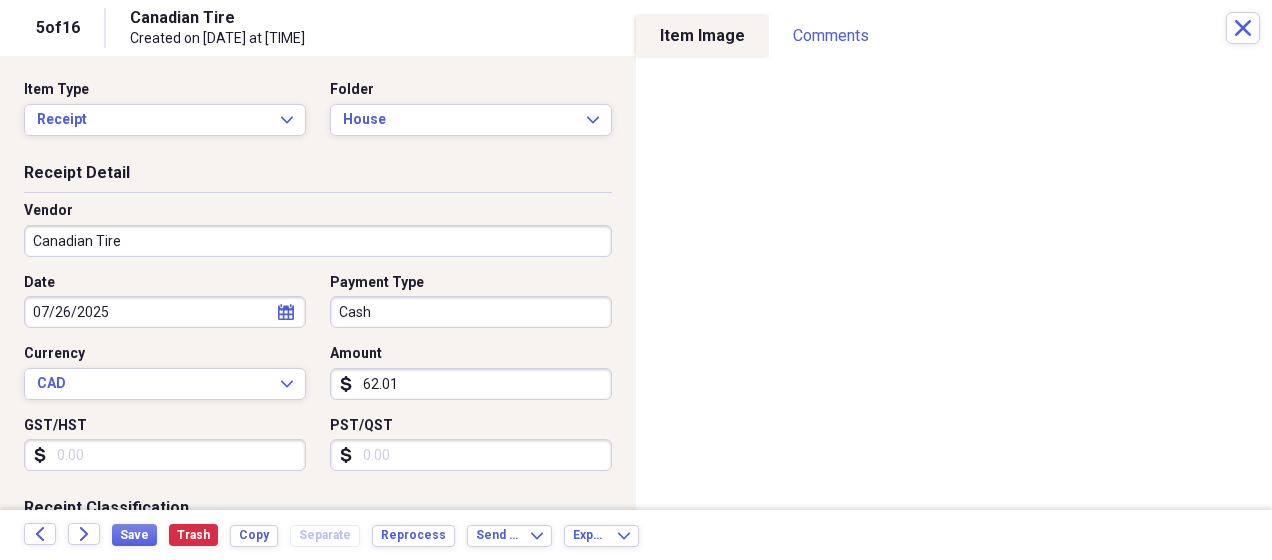 click on "GST/HST" at bounding box center (165, 455) 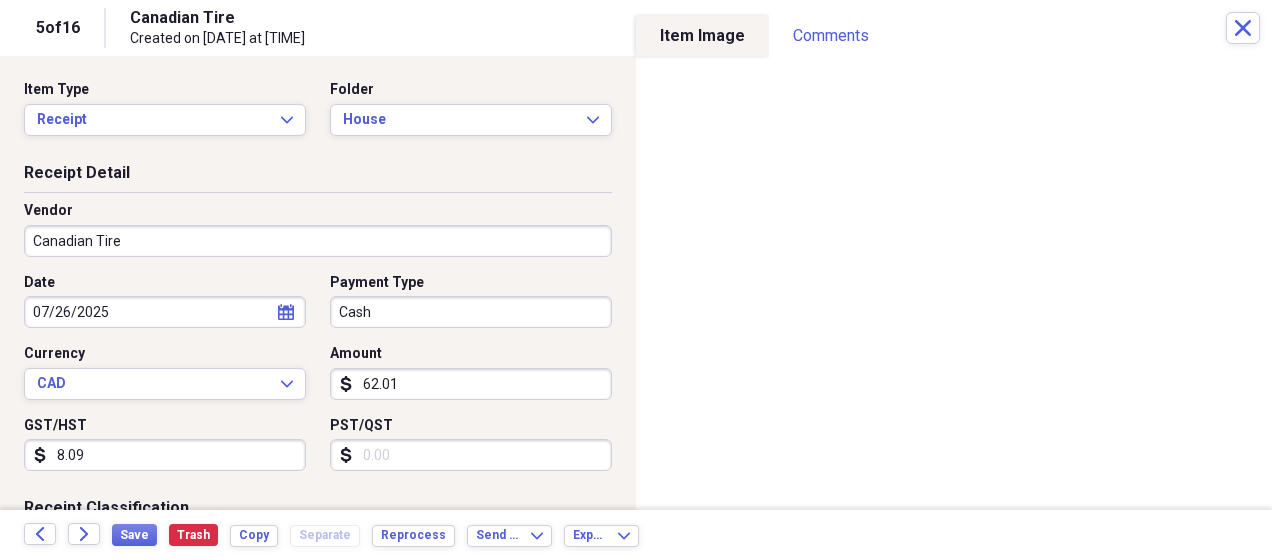 type on "8.09" 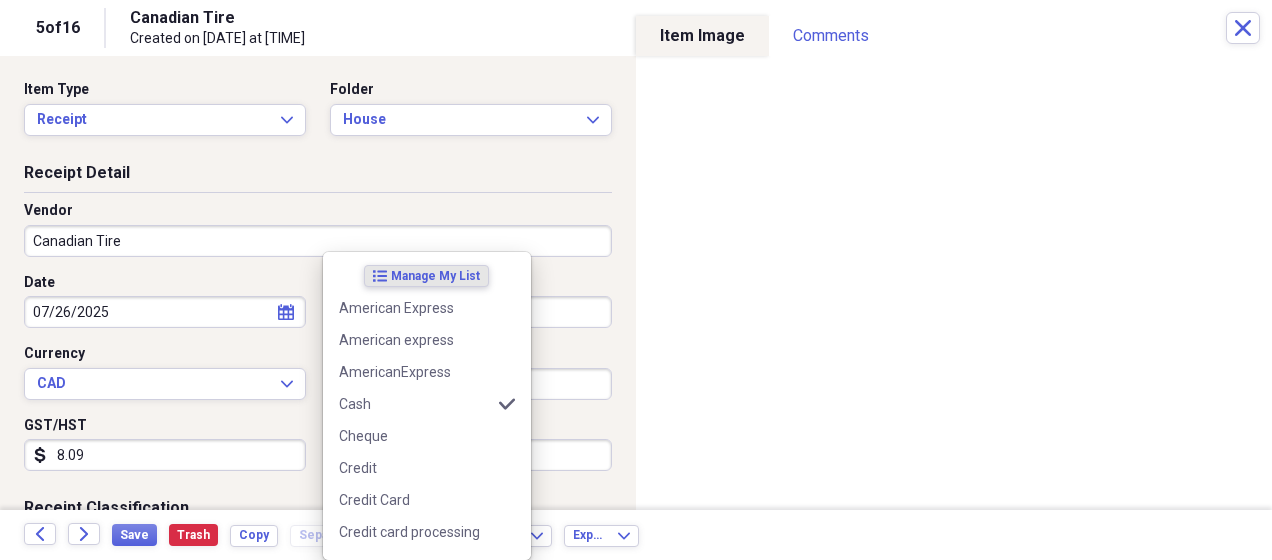 click on "Organize My Files 11 Collapse Unfiled Needs Review 11 Unfiled All Files Unfiled Unfiled Unfiled Saved Reports Collapse My Cabinet My Cabinet Add Folder Expand Folder 2009-2022 Documents & Receipts Add Folder Expand Folder 2023 Add Folder Expand Folder 2024 Add Folder Expand Folder 2025 Add Folder Folder Code Add Folder Folder Computer Printer Add Folder Folder CRA Add Folder Folder Enbridge Add Folder Folder Hall Add Folder Folder Inspections Add Folder Folder IPAF Add Folder Expand Folder medical Add Folder Folder Migrated Contacts Add Folder Expand Folder Migrated Inbox Add Folder Folder Migrated Receipts Add Folder Folder Mooshu Add Folder Expand Folder NB1 Add Folder Folder Personal receipts Add Folder Folder Radio Add Folder Folder Recipes Add Folder Expand Folder Scanned items Add Folder Folder sheet music Add Folder Folder Worksafe Add Folder Collapse Trash Trash Folder Cards & Printing Folder license plates Folder Licenses Folder Meals Folder Memberships Help & Support Submit Import Import Add Create" at bounding box center (636, 280) 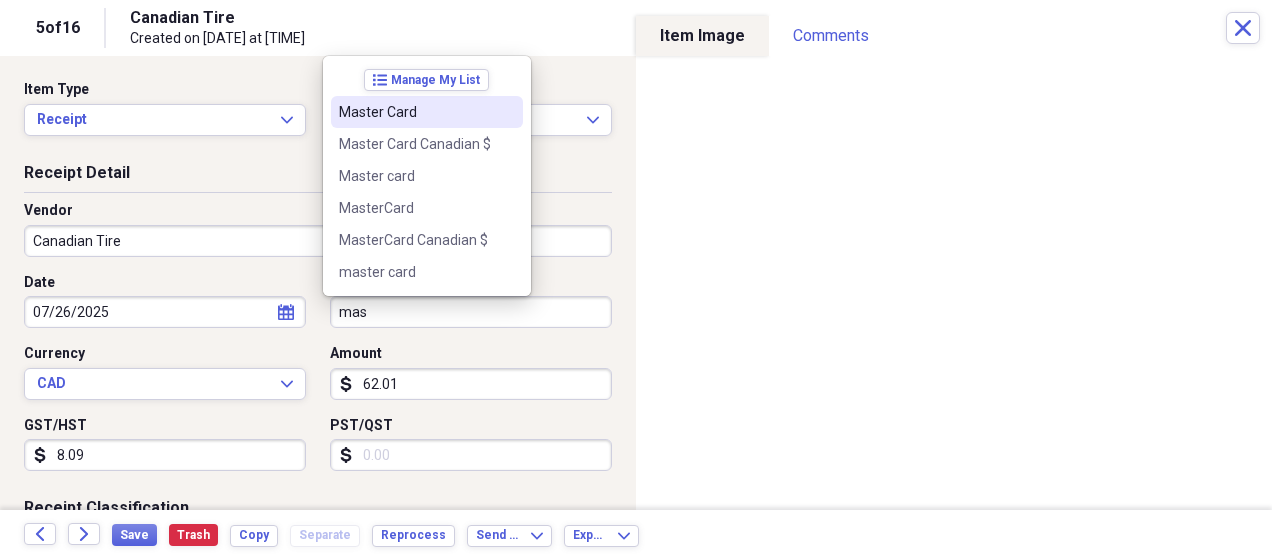 click on "Master Card" at bounding box center (415, 112) 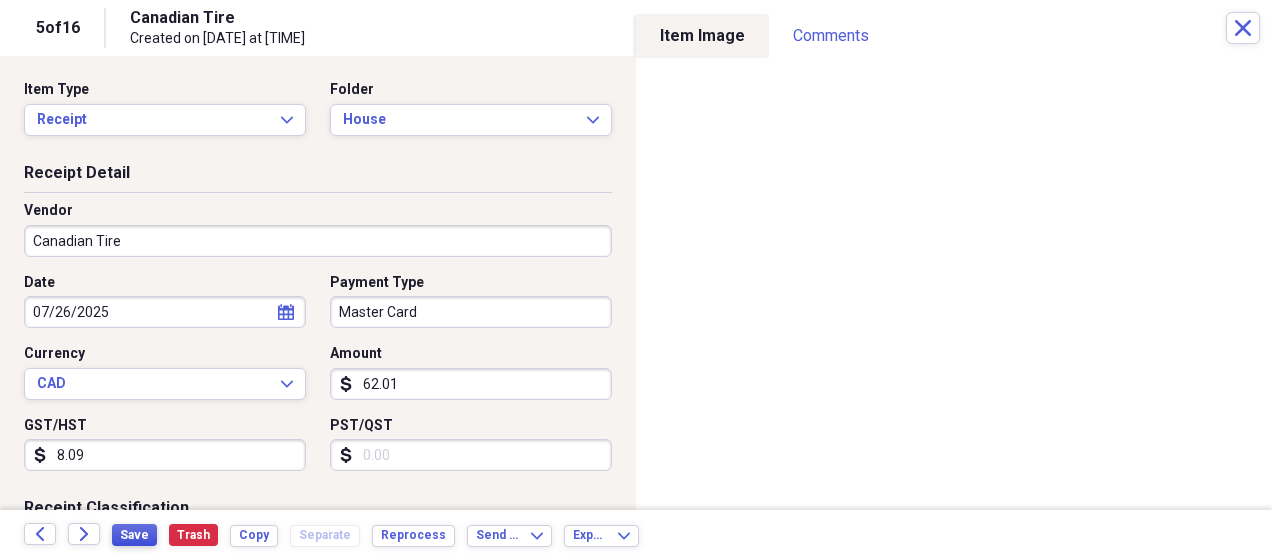 click on "Save" at bounding box center [134, 535] 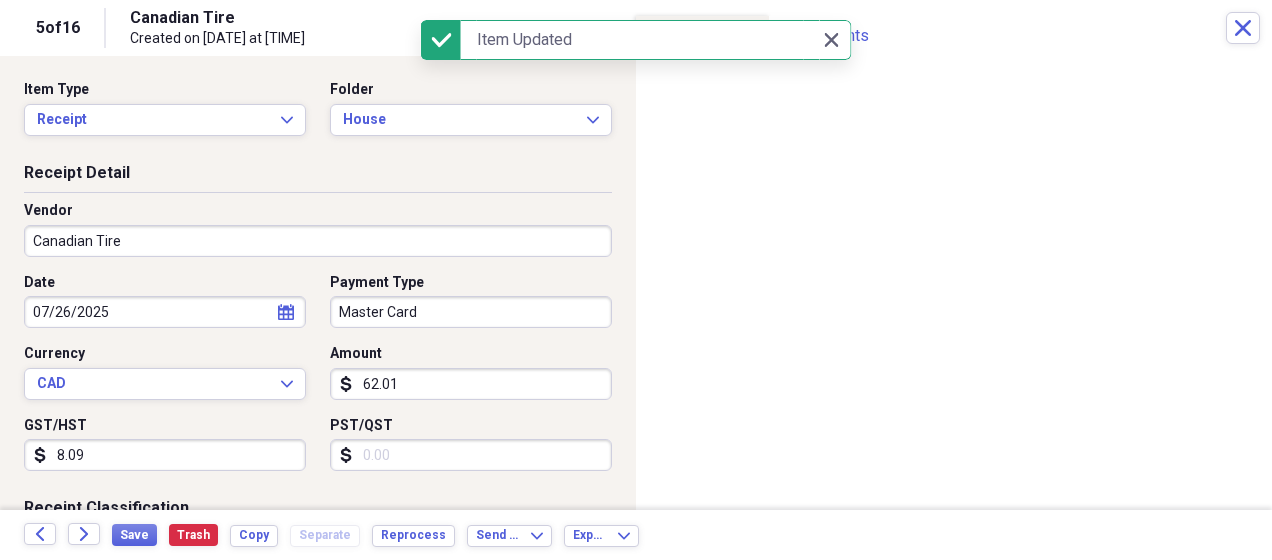 click on "Back Forward Save Trash Copy Separate Reprocess Send To Expand Export Expand" at bounding box center (636, 535) 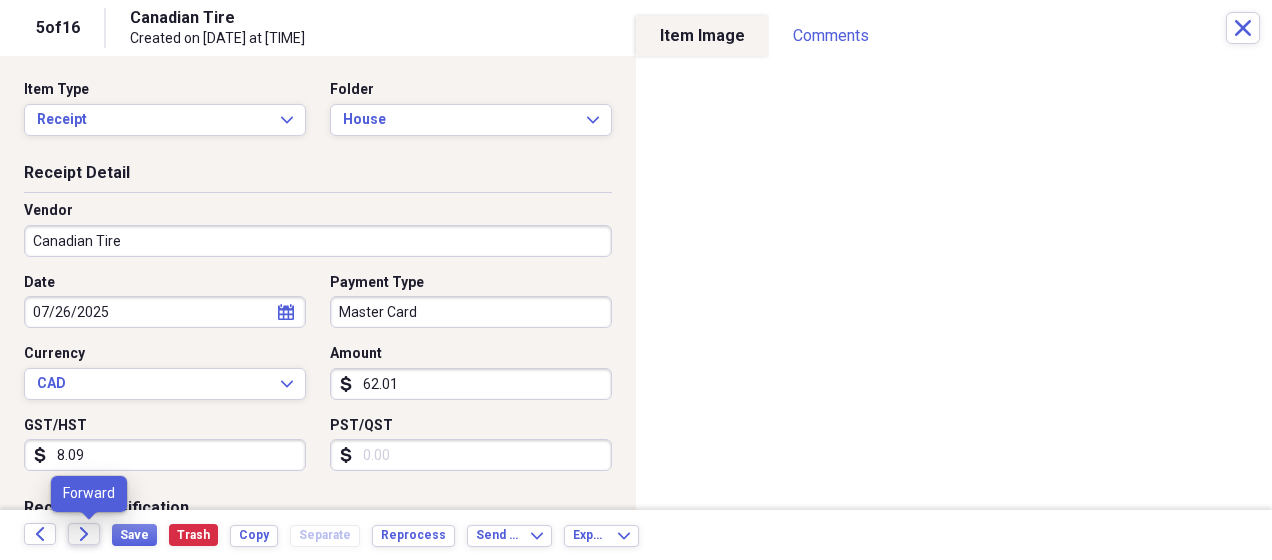 click on "Forward" 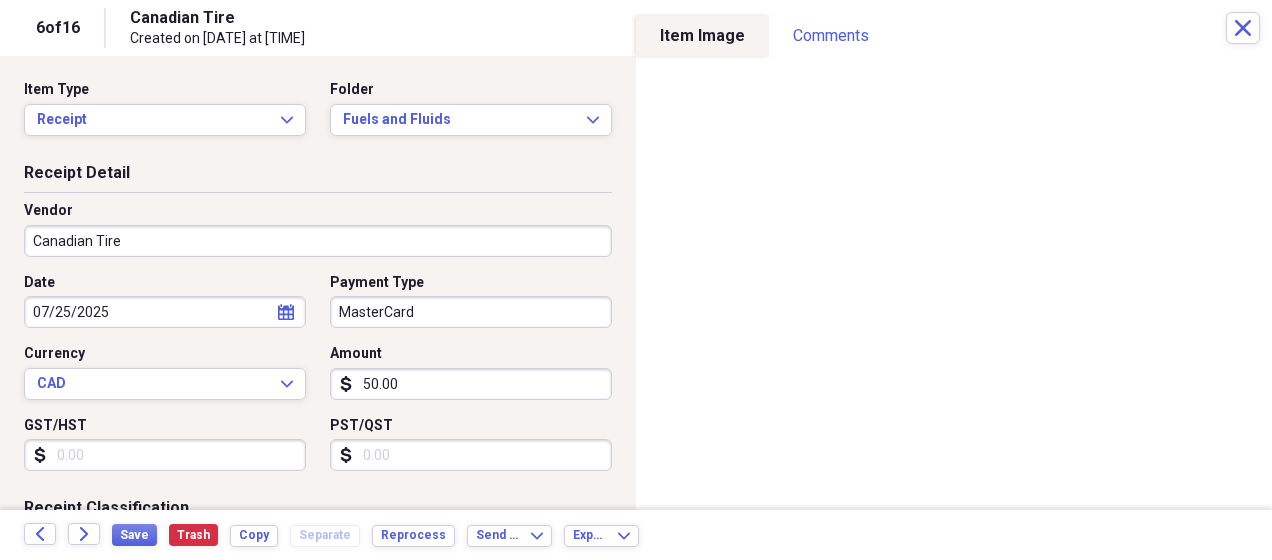 click on "GST/HST" at bounding box center (165, 455) 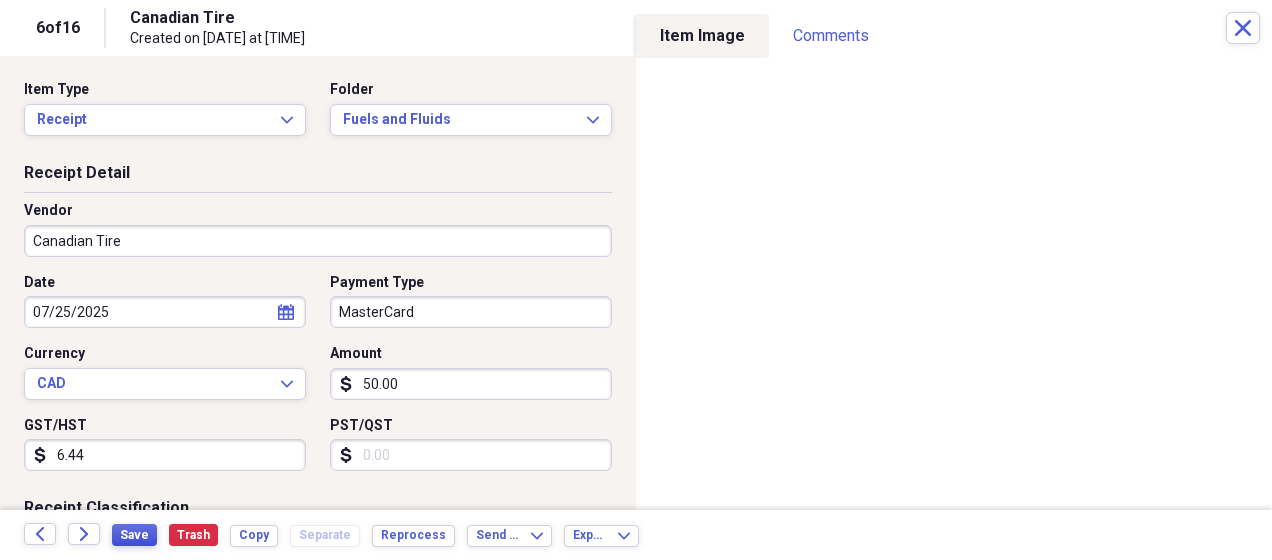 type on "6.44" 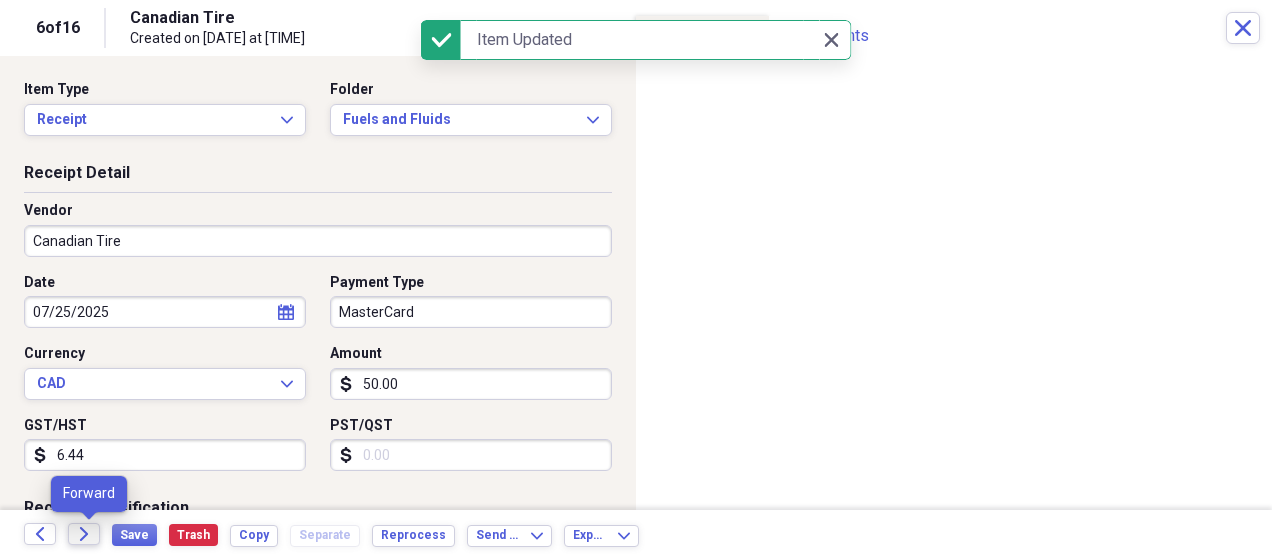 click on "Forward" 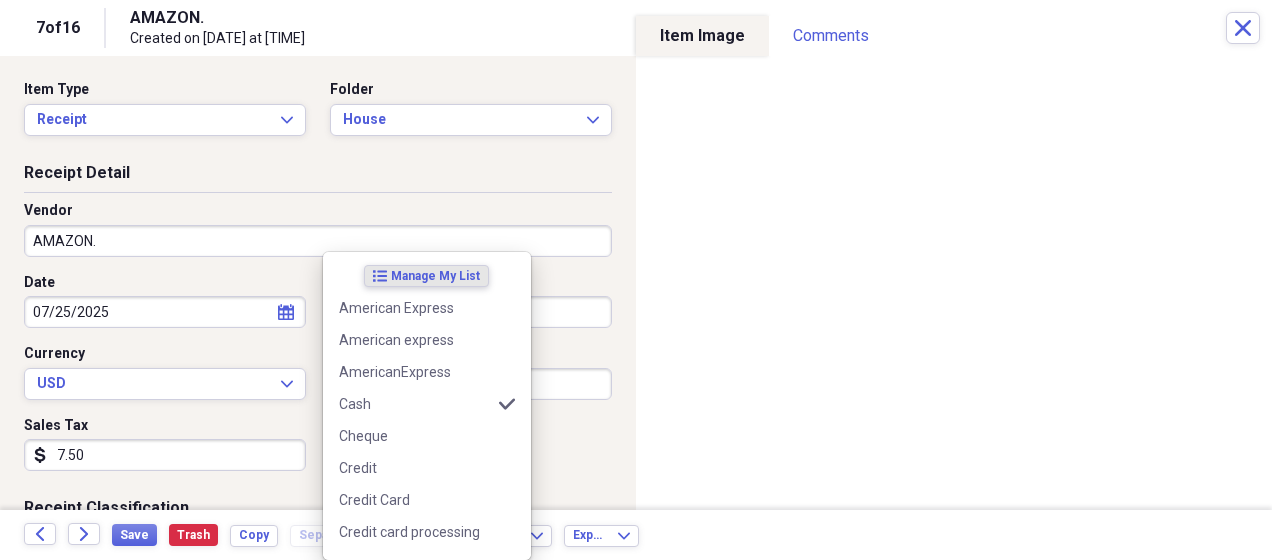 click on "Organize My Files 9 Collapse Unfiled Needs Review 9 Unfiled All Files Unfiled Unfiled Unfiled Saved Reports Collapse My Cabinet My Cabinet Add Folder Expand Folder 2009-2022 Documents & Receipts Add Folder Expand Folder 2023 Add Folder Expand Folder 2024 Add Folder Expand Folder 2025 Add Folder Folder Code Add Folder Folder Computer Printer Add Folder Folder CRA Add Folder Folder Enbridge Add Folder Folder Hall Add Folder Folder Inspections Add Folder Folder IPAF Add Folder Expand Folder medical Add Folder Folder Migrated Contacts Add Folder Expand Folder Migrated Inbox Add Folder Folder Migrated Receipts Add Folder Folder Mooshu Add Folder Expand Folder NB1 Add Folder Folder Personal receipts Add Folder Folder Radio Add Folder Folder Recipes Add Folder Expand Folder Scanned items Add Folder Folder sheet music Add Folder Folder Worksafe Add Folder Collapse Trash Trash Folder Cards & Printing Folder license plates Folder Licenses Folder Meals Folder Memberships Help & Support Submit Import Import Add Create 1" at bounding box center (636, 280) 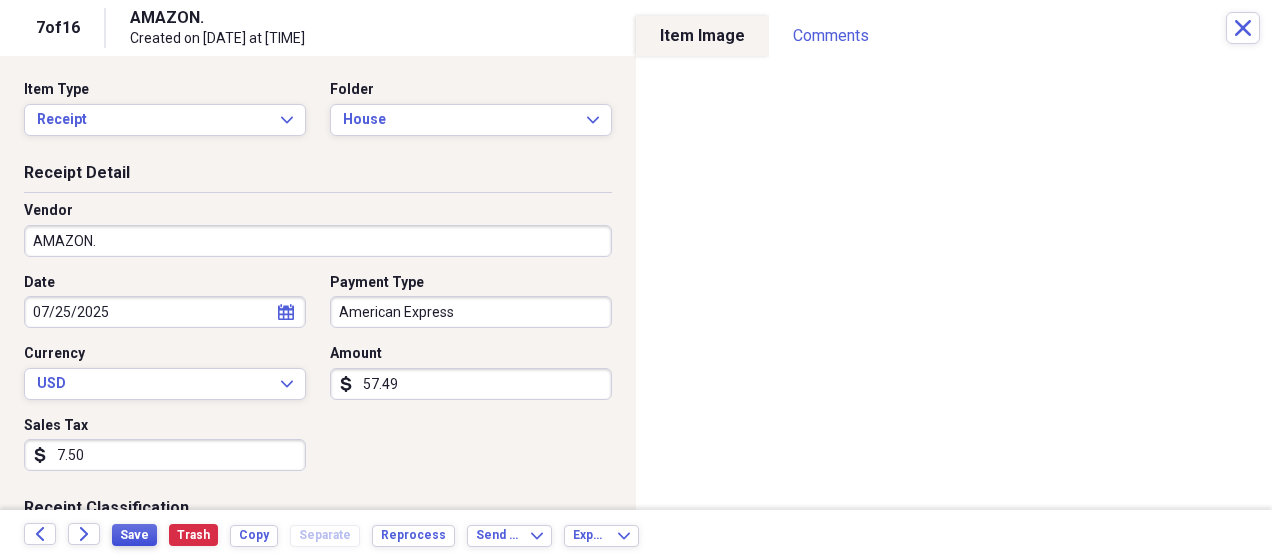 click on "Save" at bounding box center (134, 535) 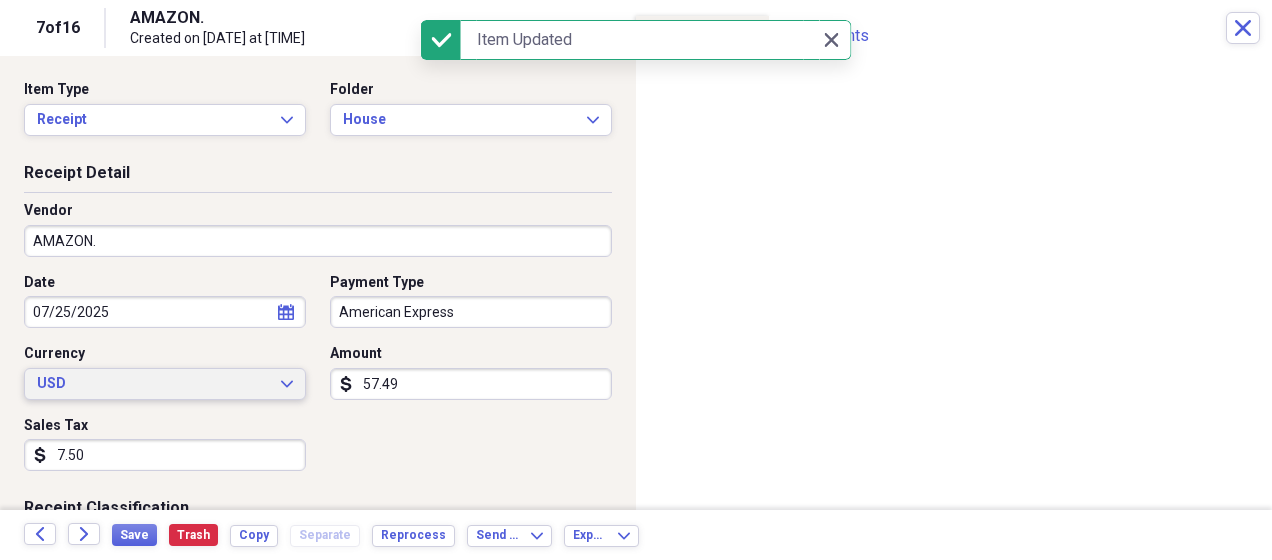 click on "USD Expand" at bounding box center [165, 384] 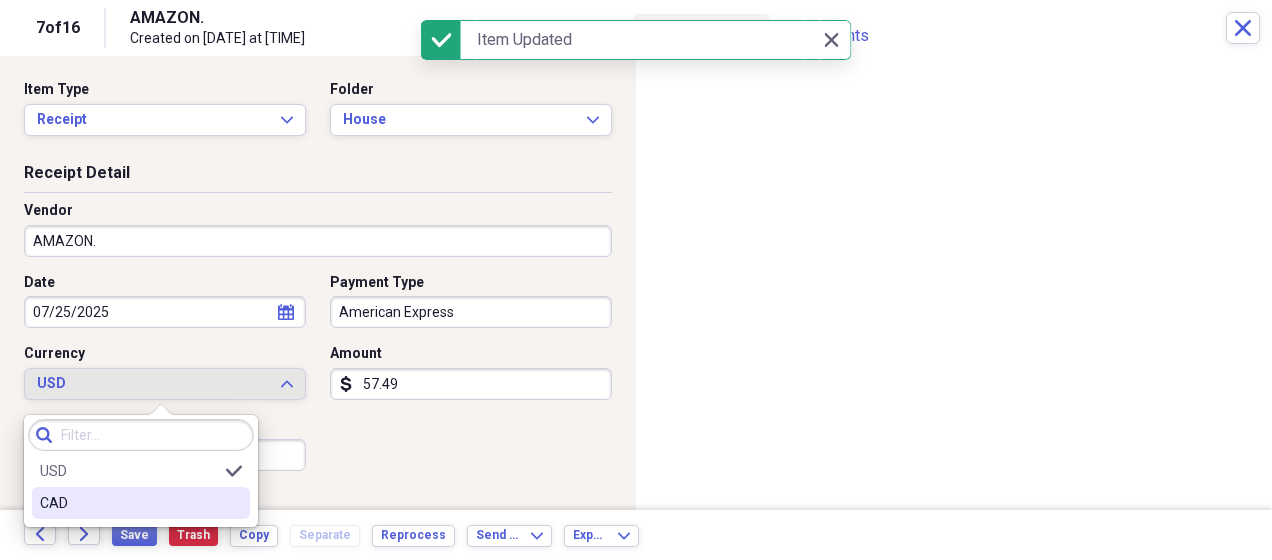click on "USD selected CAD" at bounding box center (141, 487) 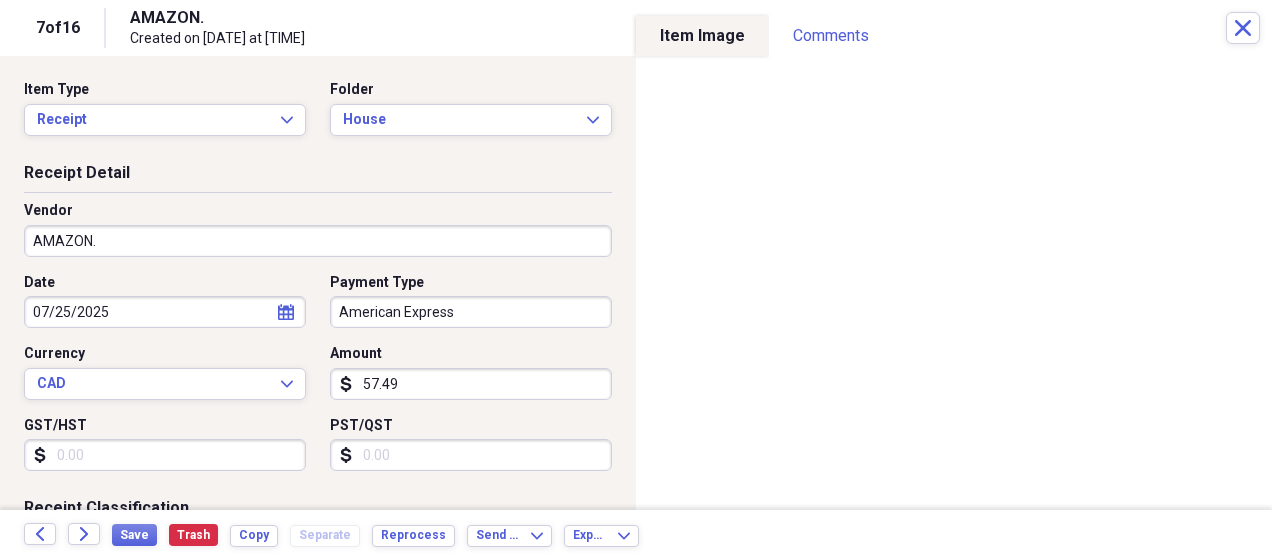 click on "GST/HST" at bounding box center [165, 455] 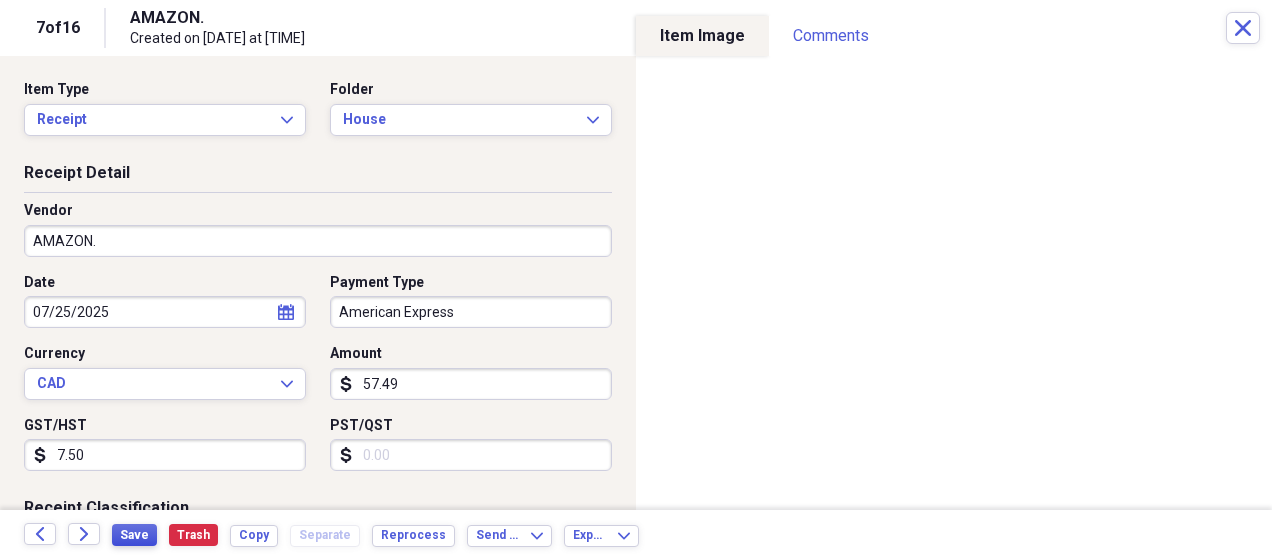type on "7.50" 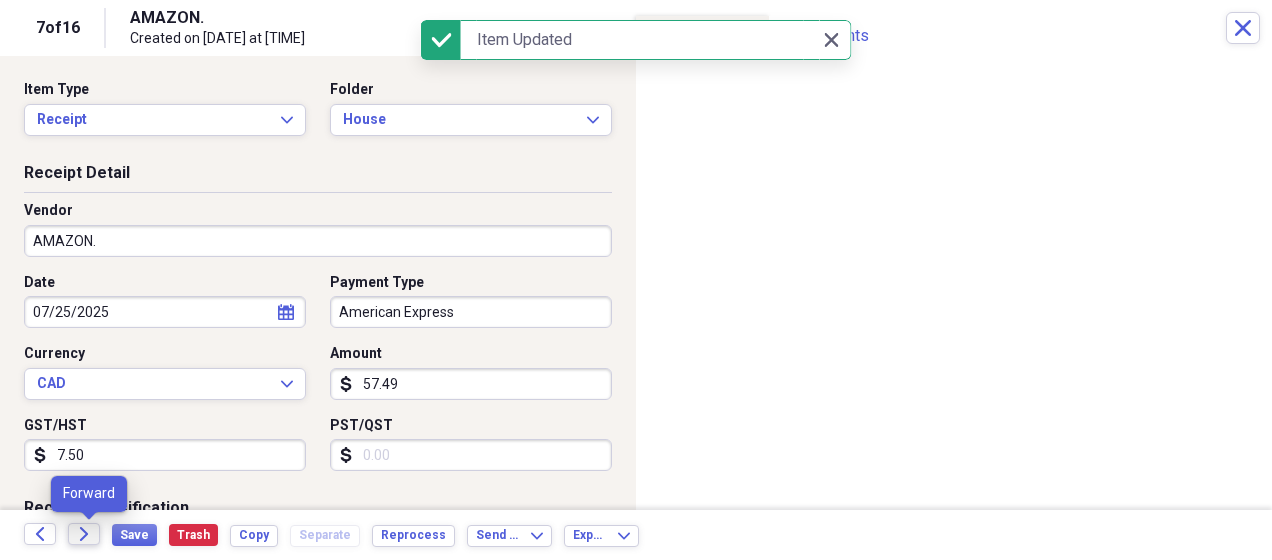 click on "Forward" 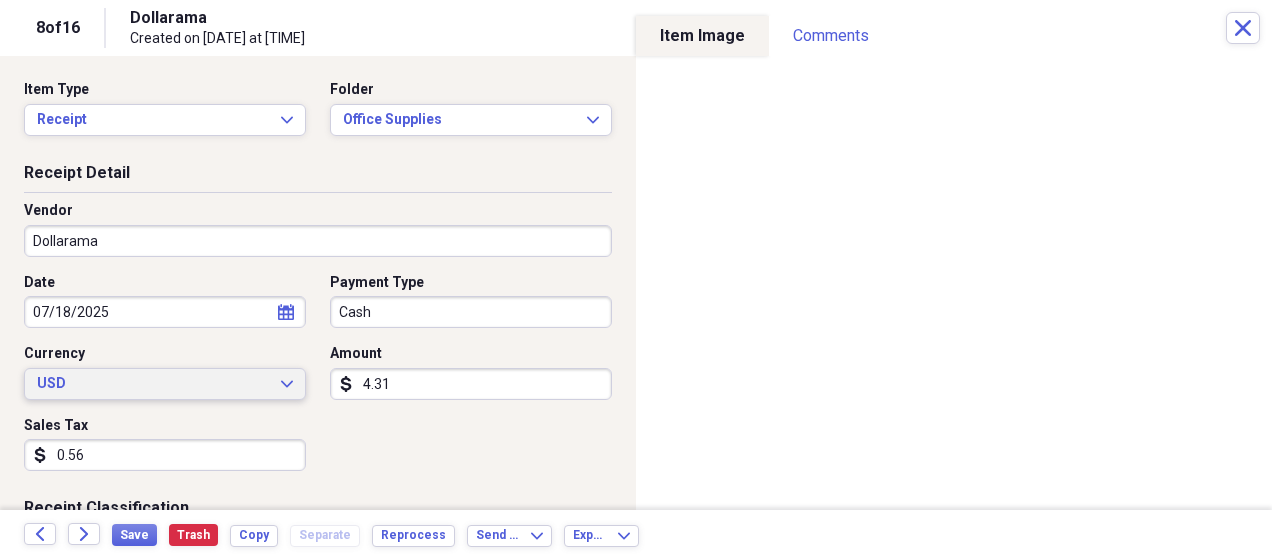 click on "Expand" 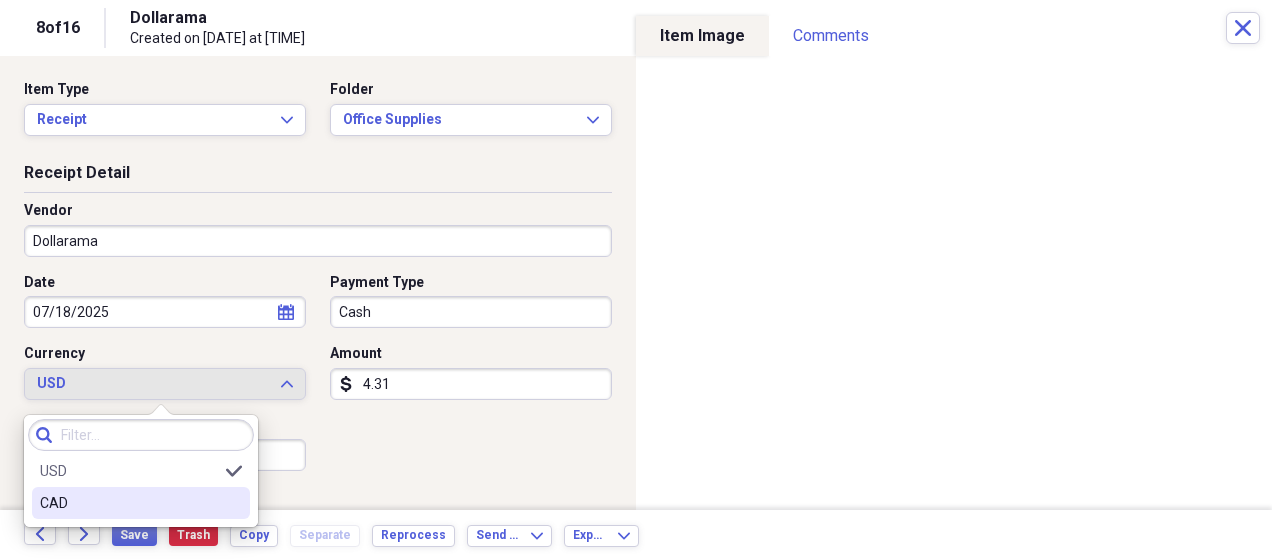 click on "CAD" at bounding box center [129, 503] 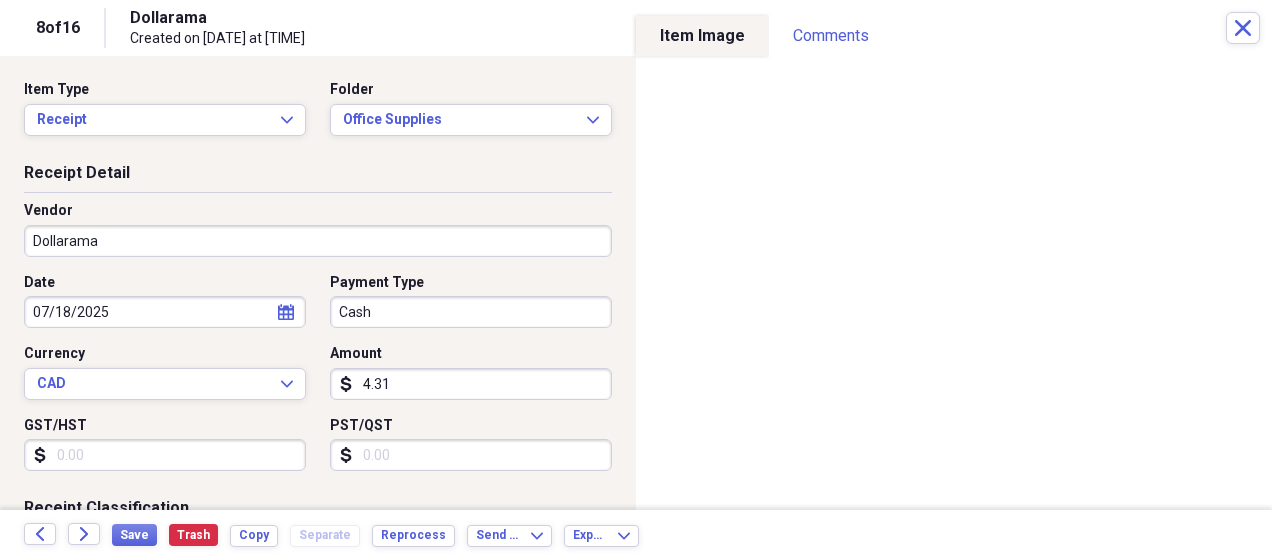click on "GST/HST" at bounding box center [165, 455] 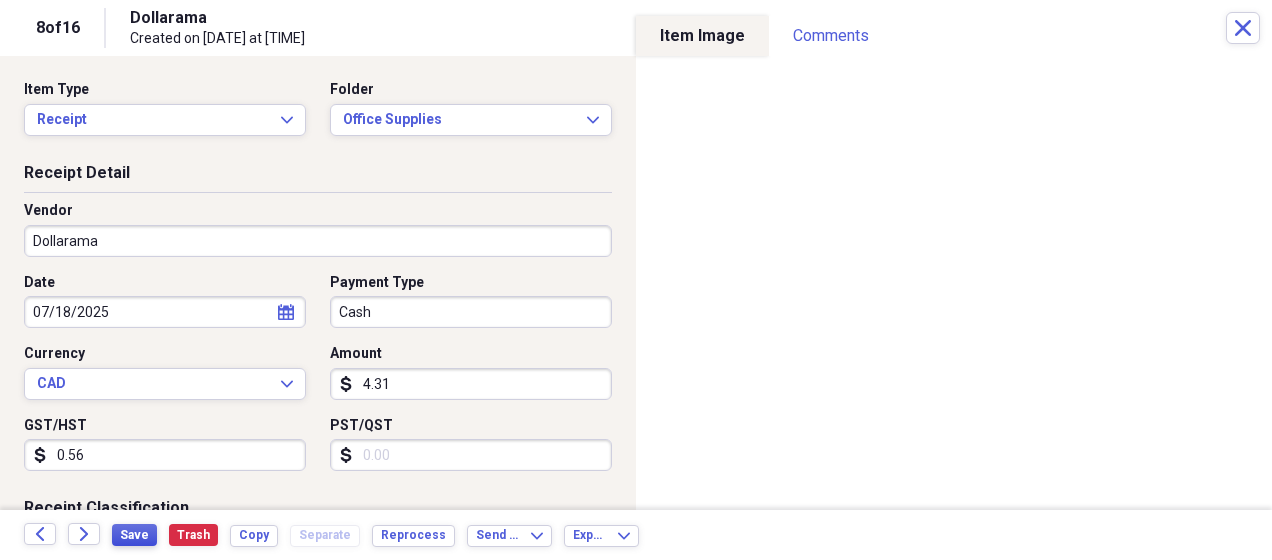 type on "0.56" 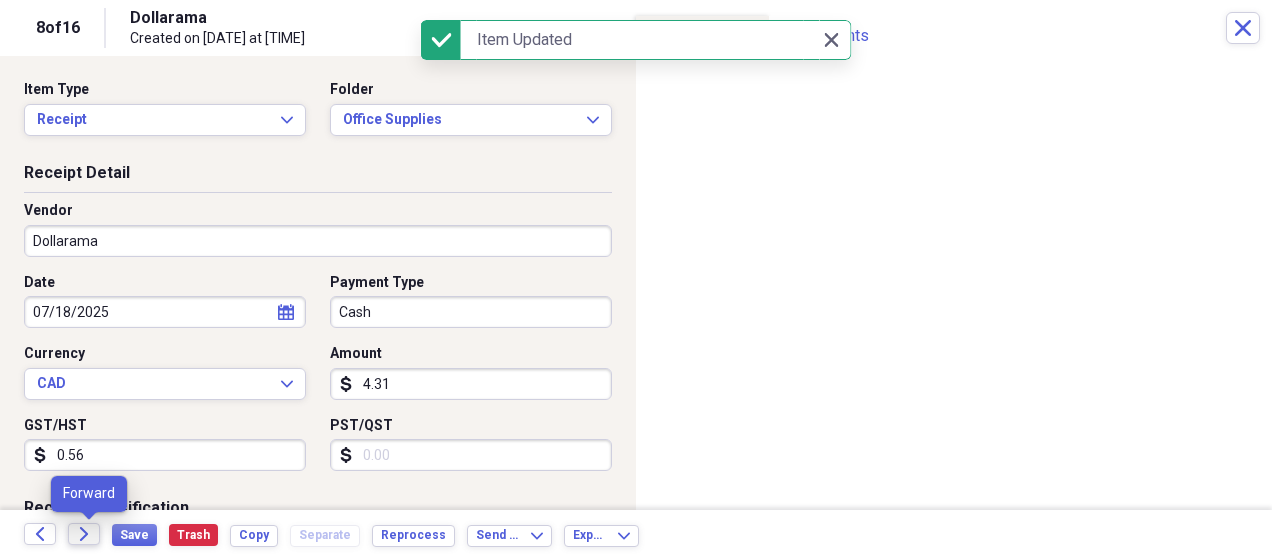 click on "Forward" 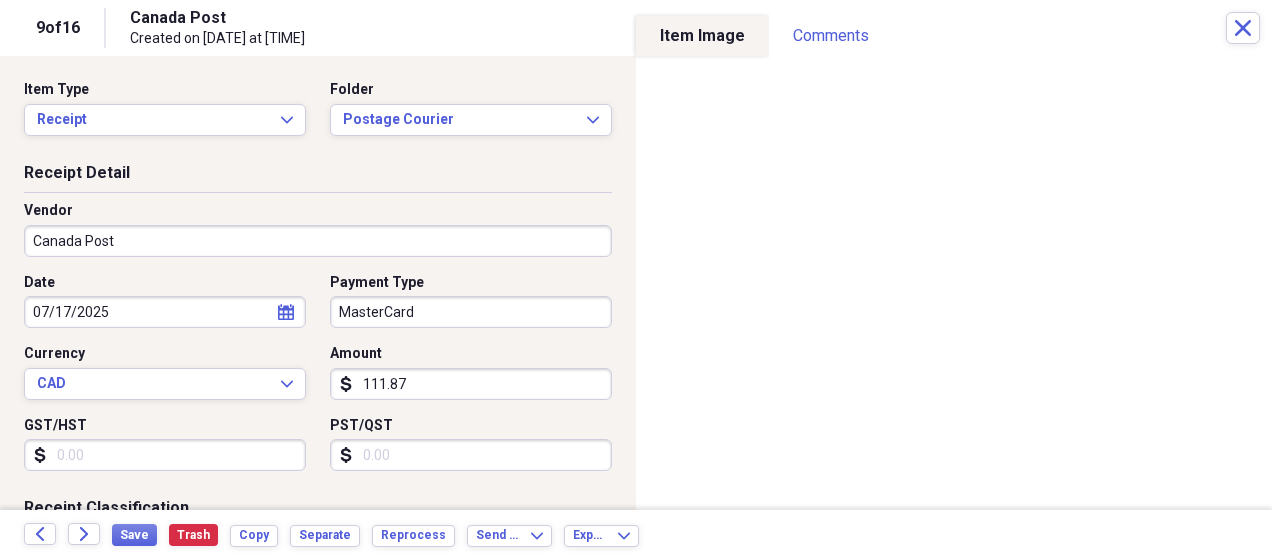 click on "GST/HST" at bounding box center (165, 455) 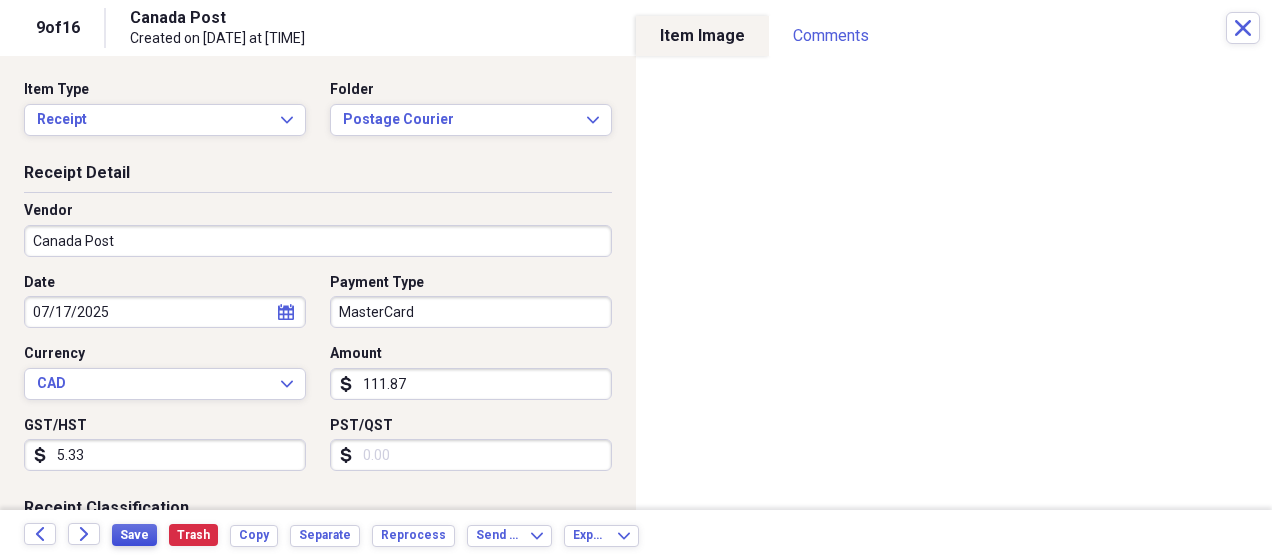 type on "5.33" 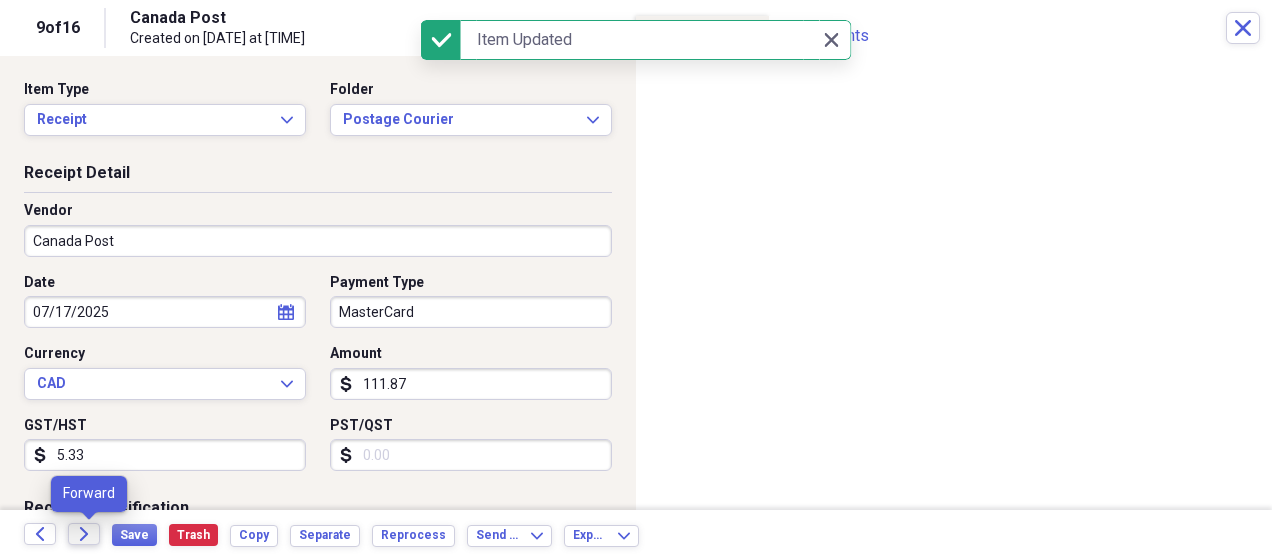 click 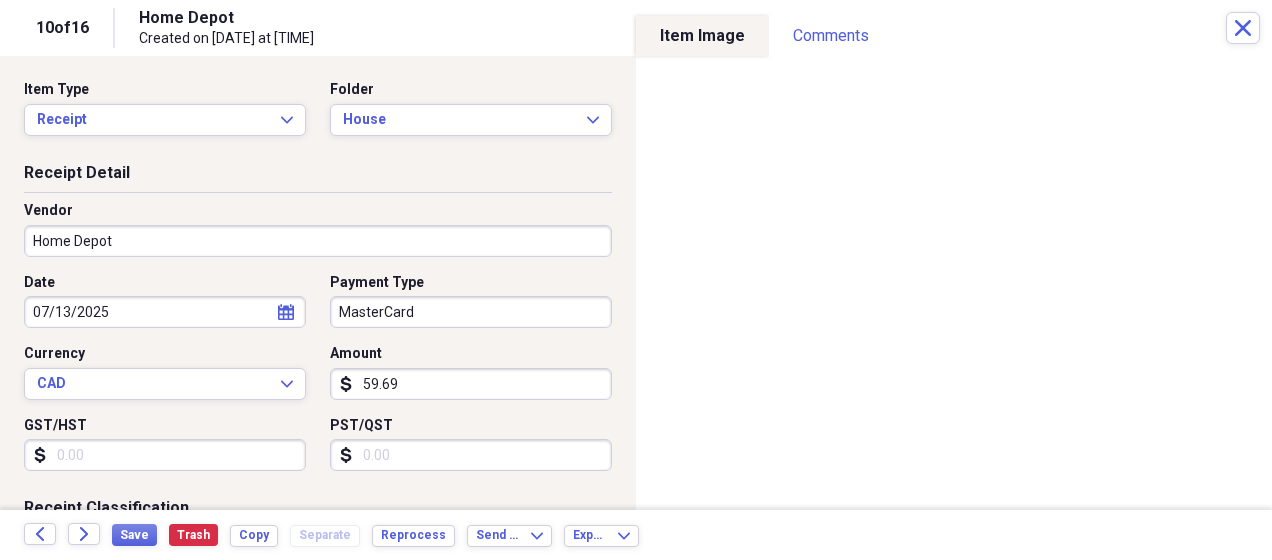 click on "GST/HST" at bounding box center (165, 455) 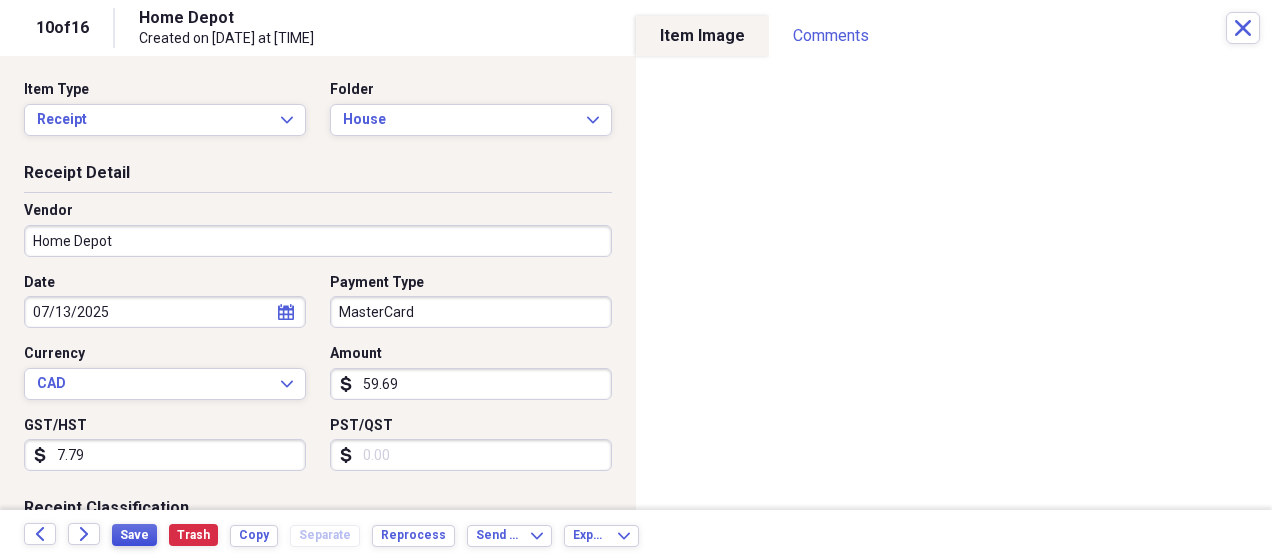 type on "7.79" 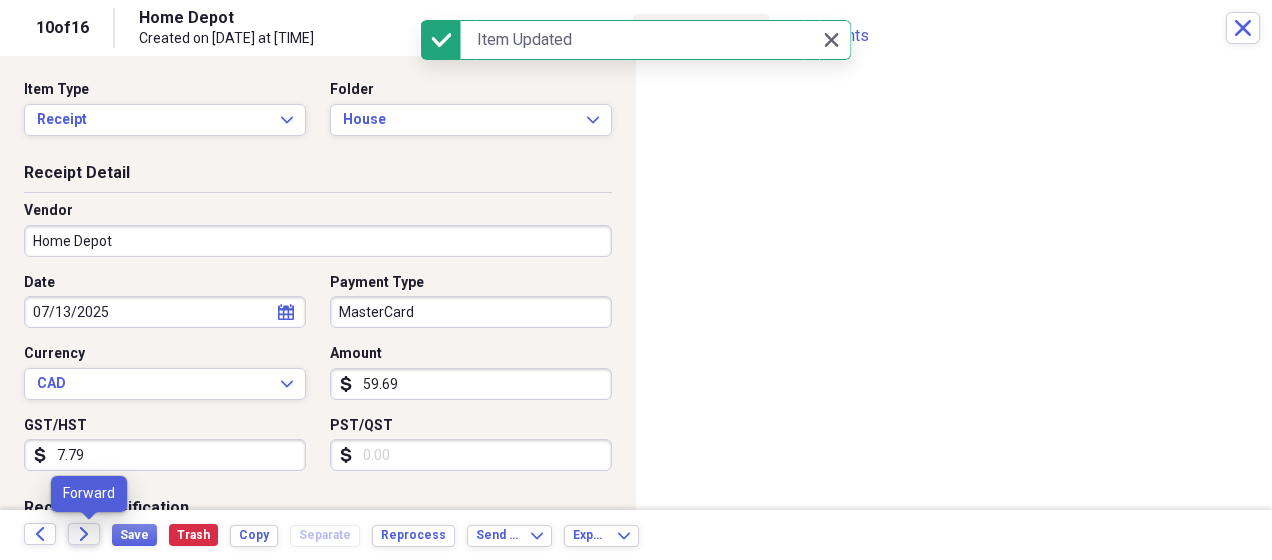 click on "Forward" 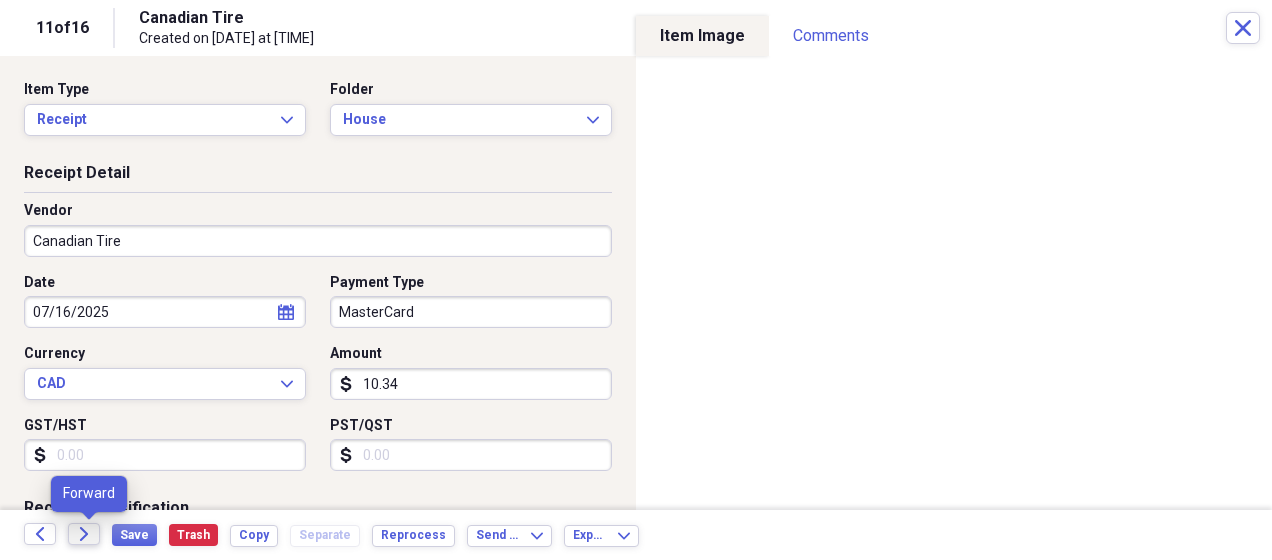 click on "Forward" 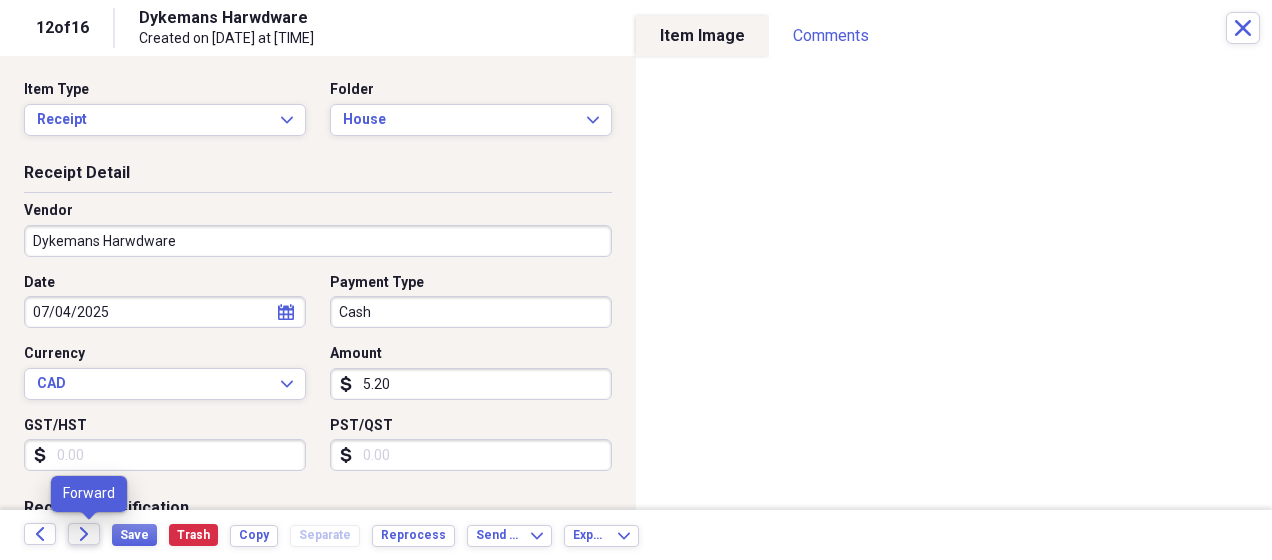 click 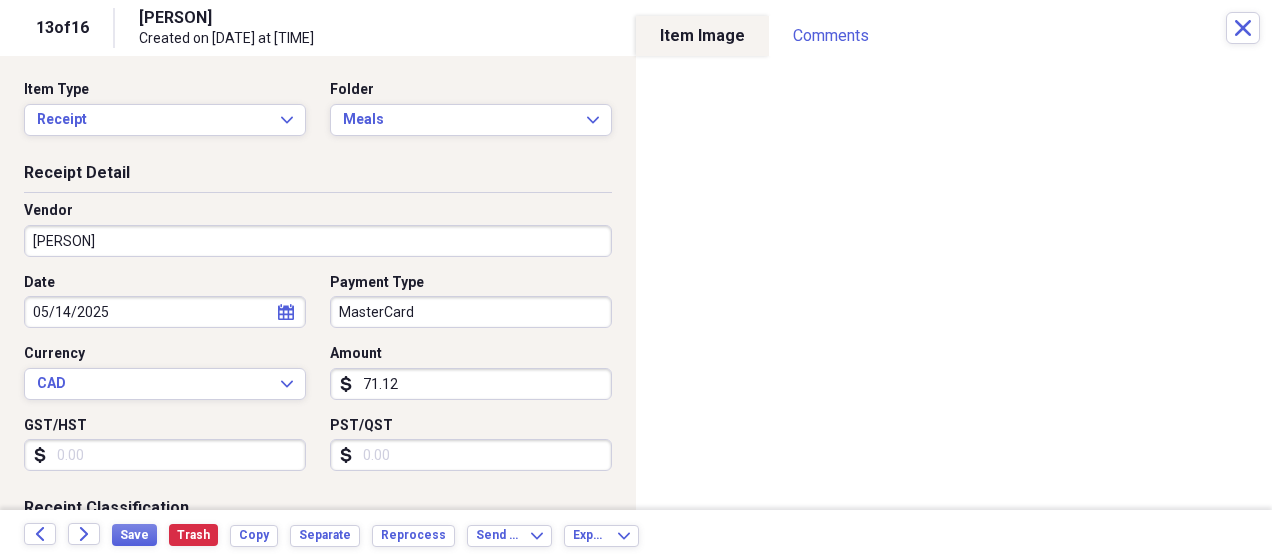 click on "GST/HST" at bounding box center (165, 455) 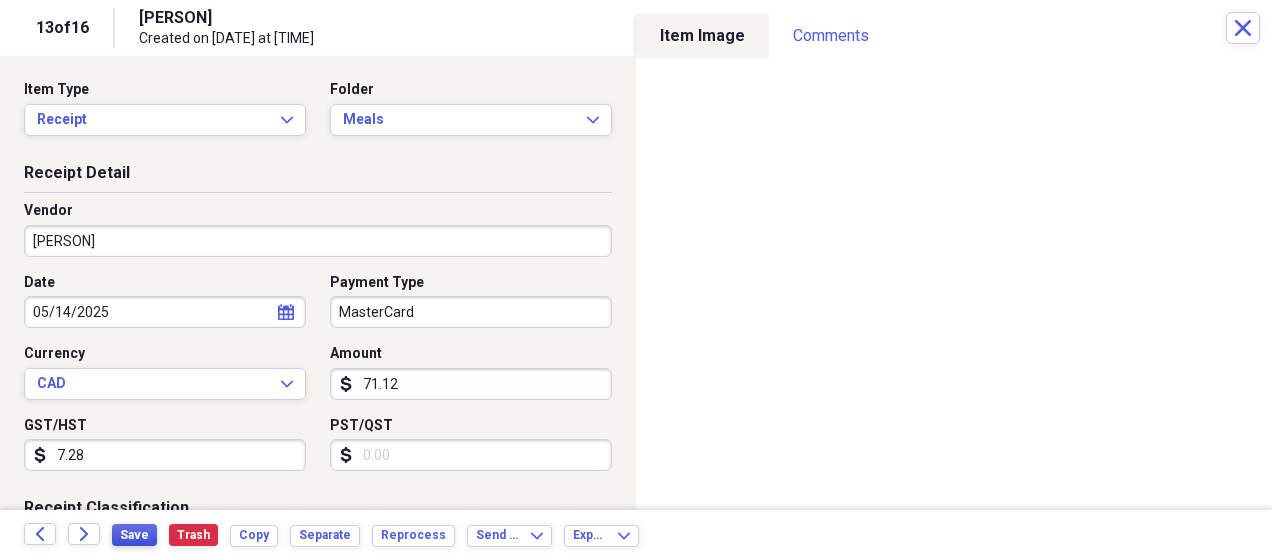 type on "7.28" 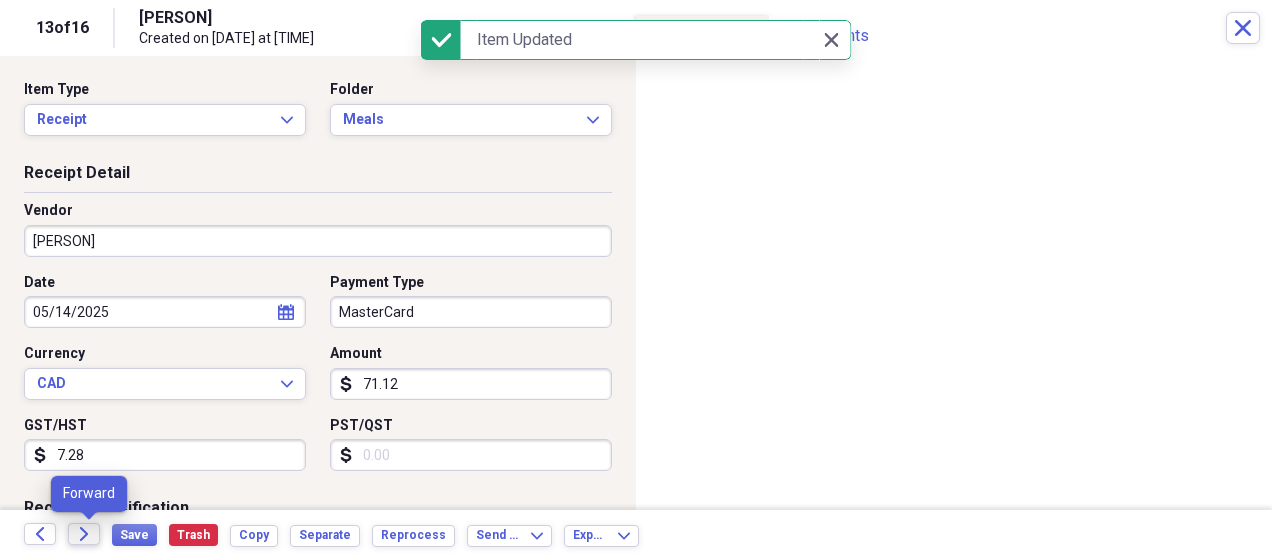 click on "Forward" 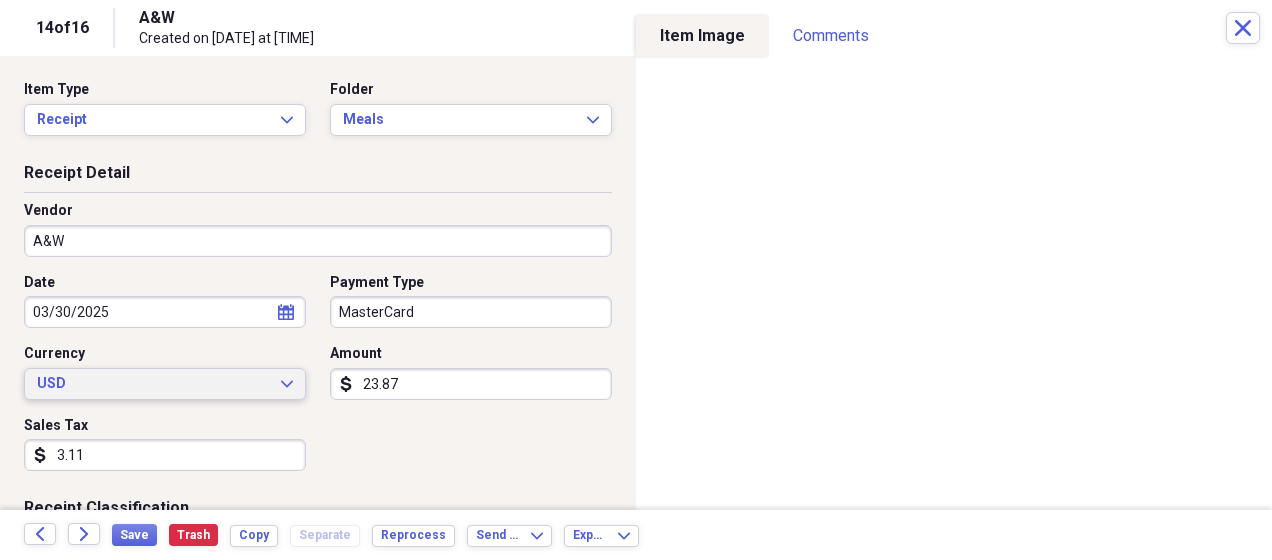 click on "USD Expand" at bounding box center (165, 384) 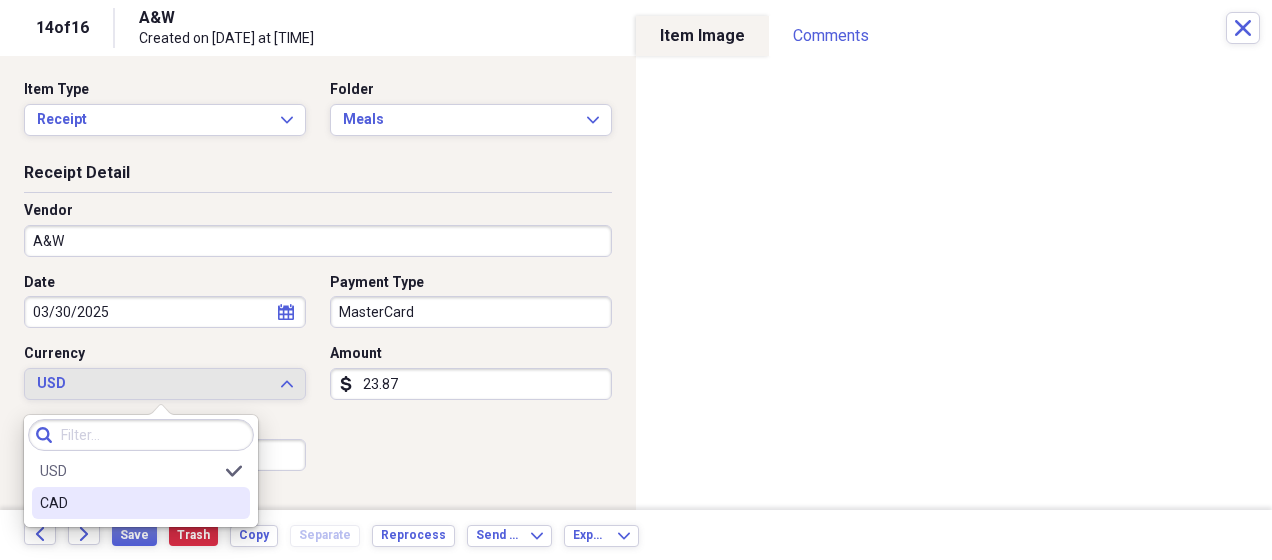 click on "CAD" at bounding box center (129, 503) 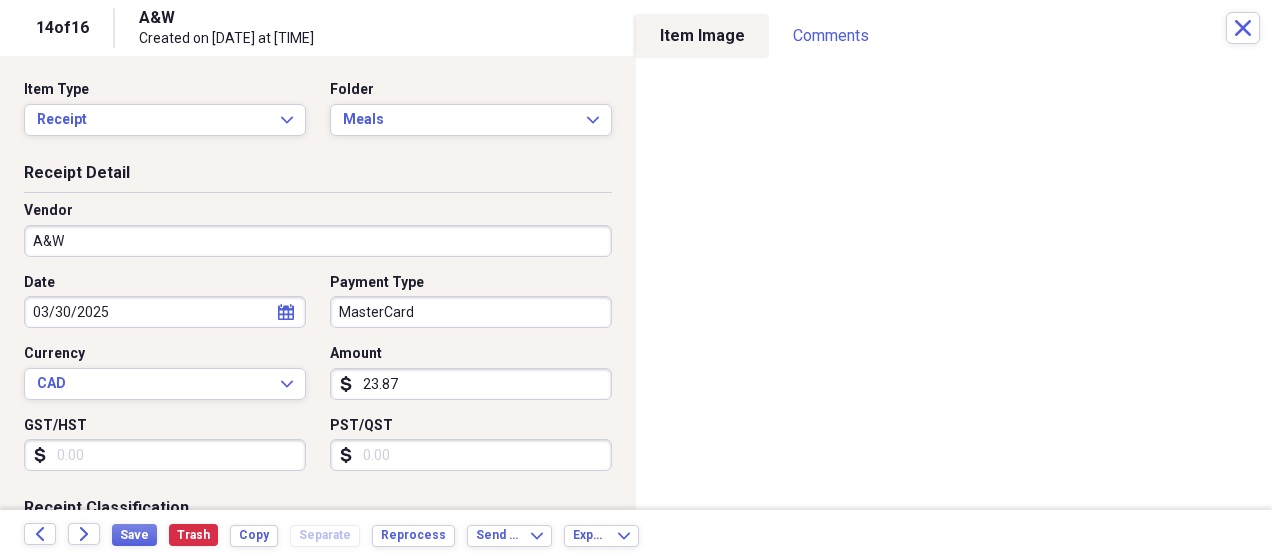 click on "GST/HST" at bounding box center (165, 455) 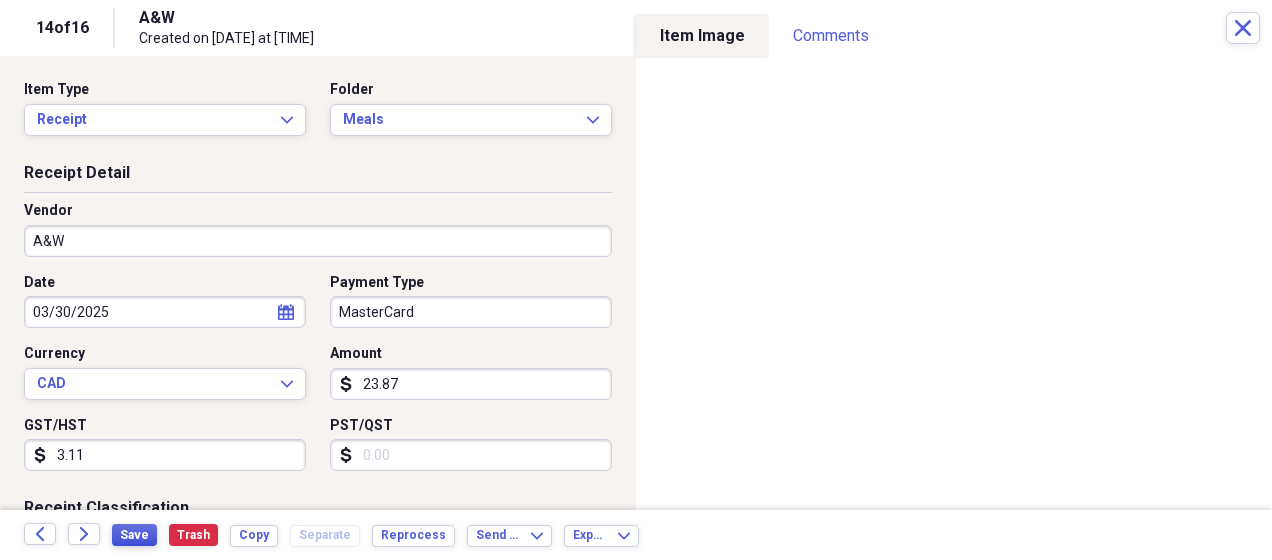 type on "3.11" 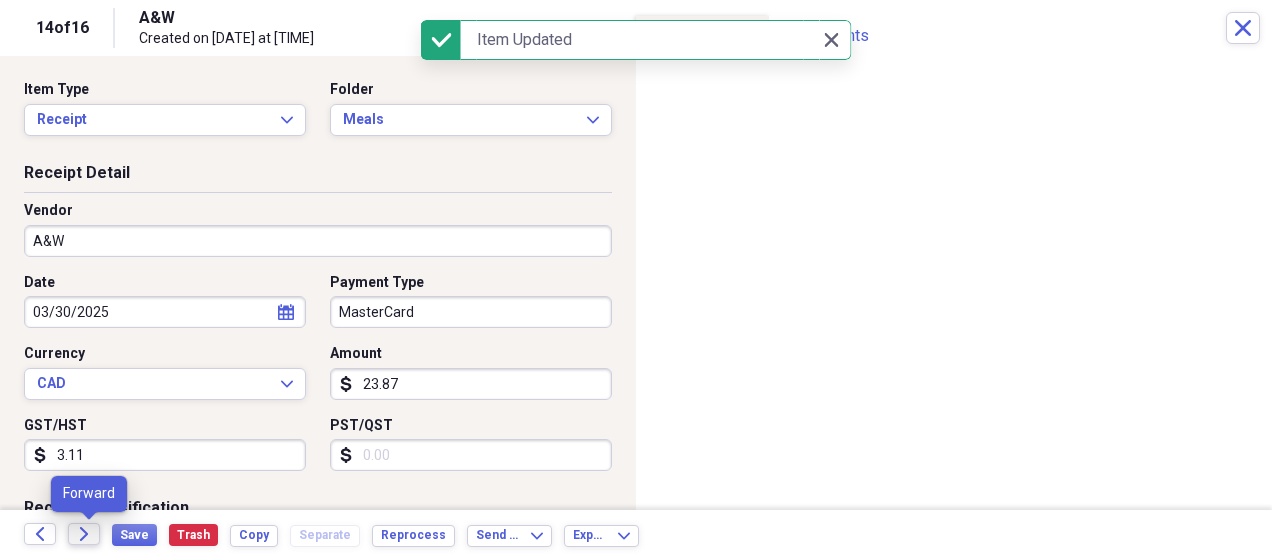 click on "Forward" 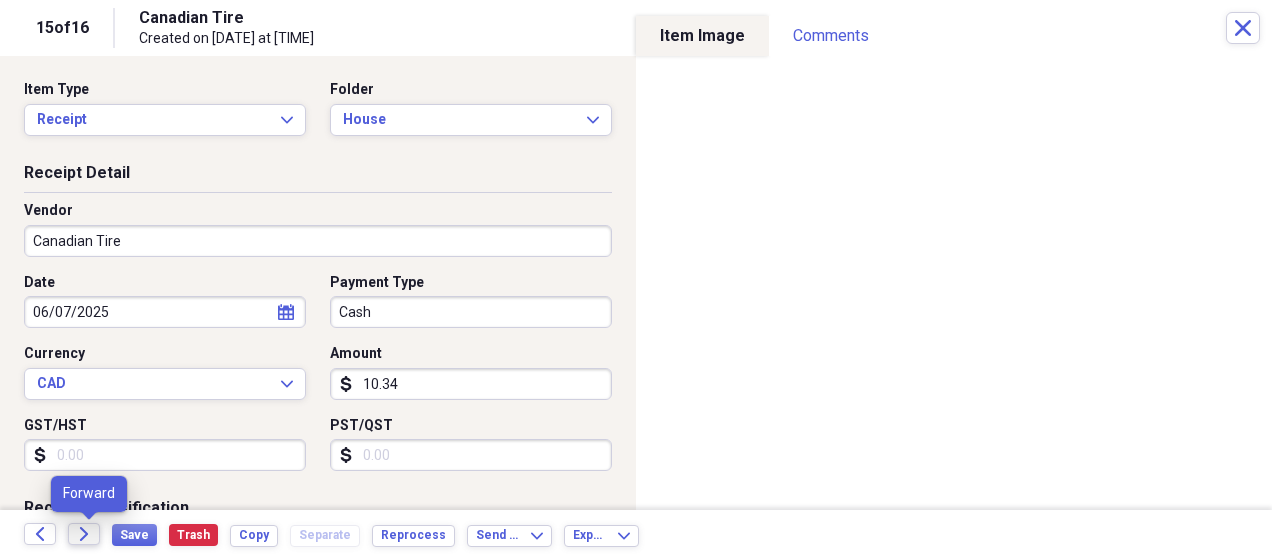 click 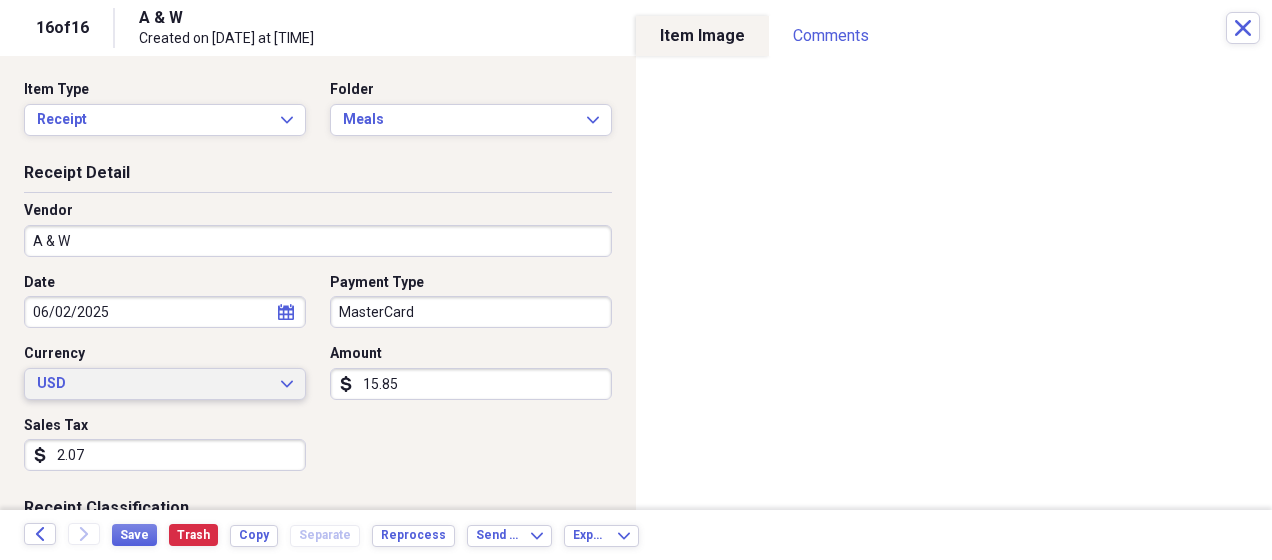 click on "USD Expand" at bounding box center (165, 384) 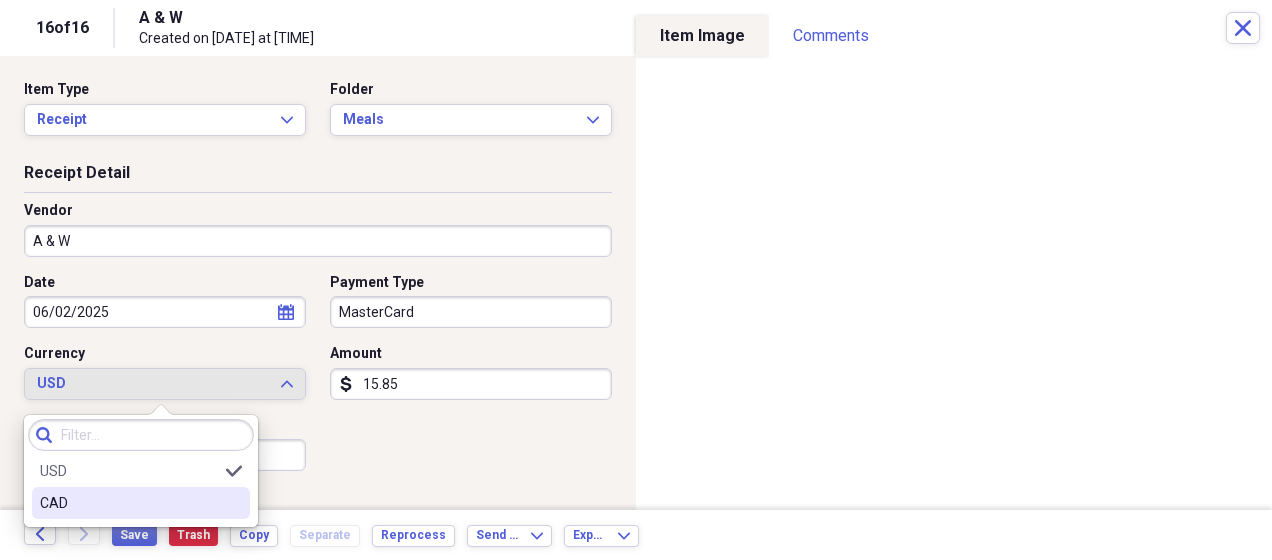 click on "CAD" at bounding box center [129, 503] 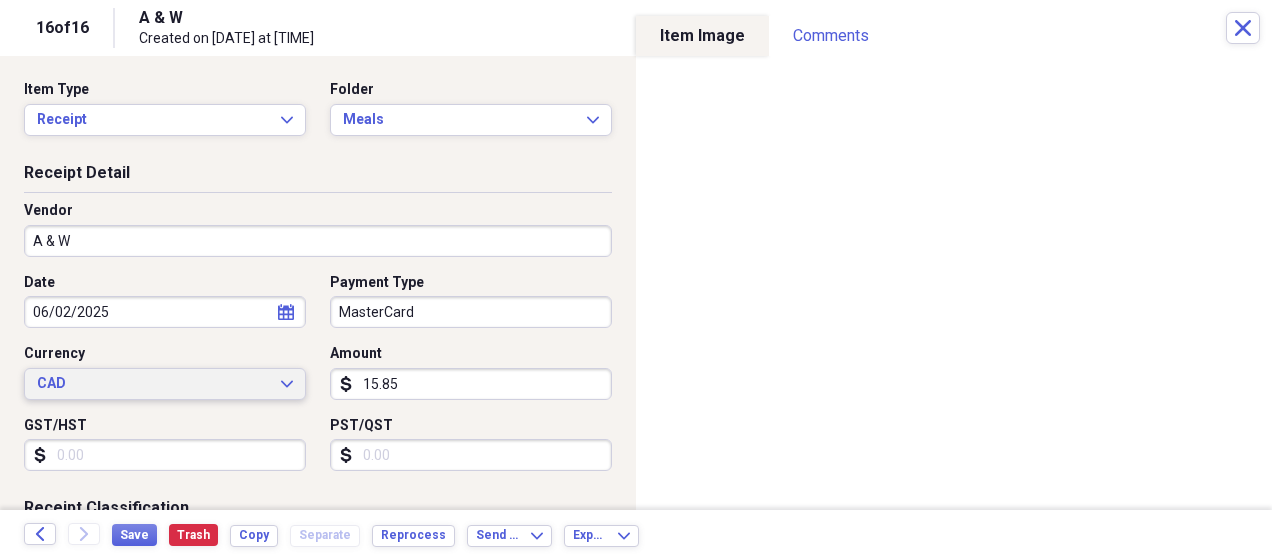 type 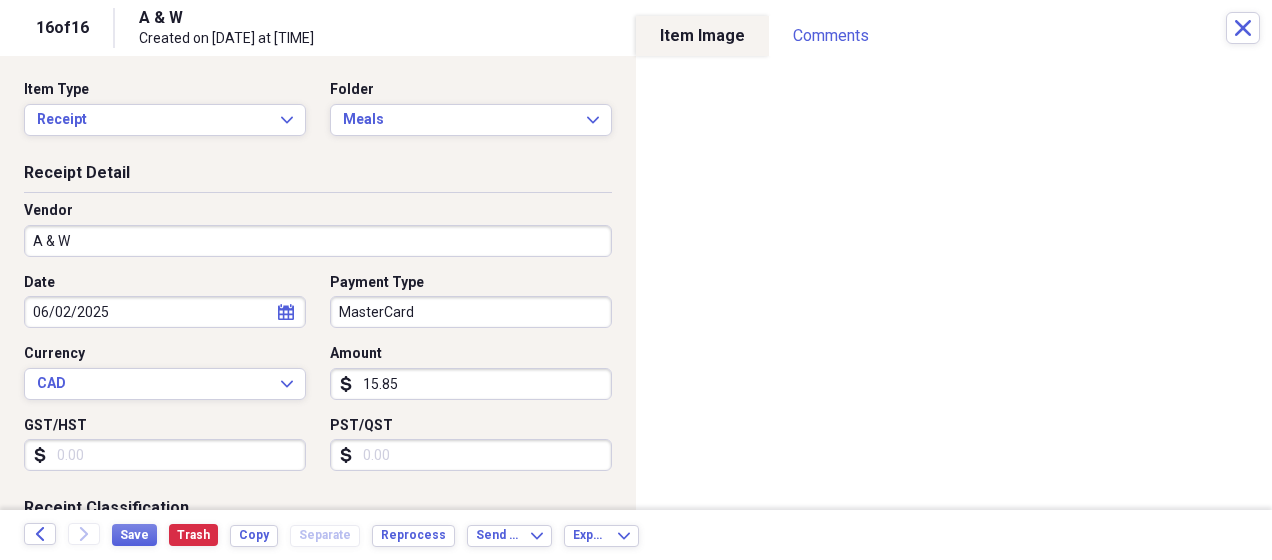 click on "GST/HST" at bounding box center [165, 455] 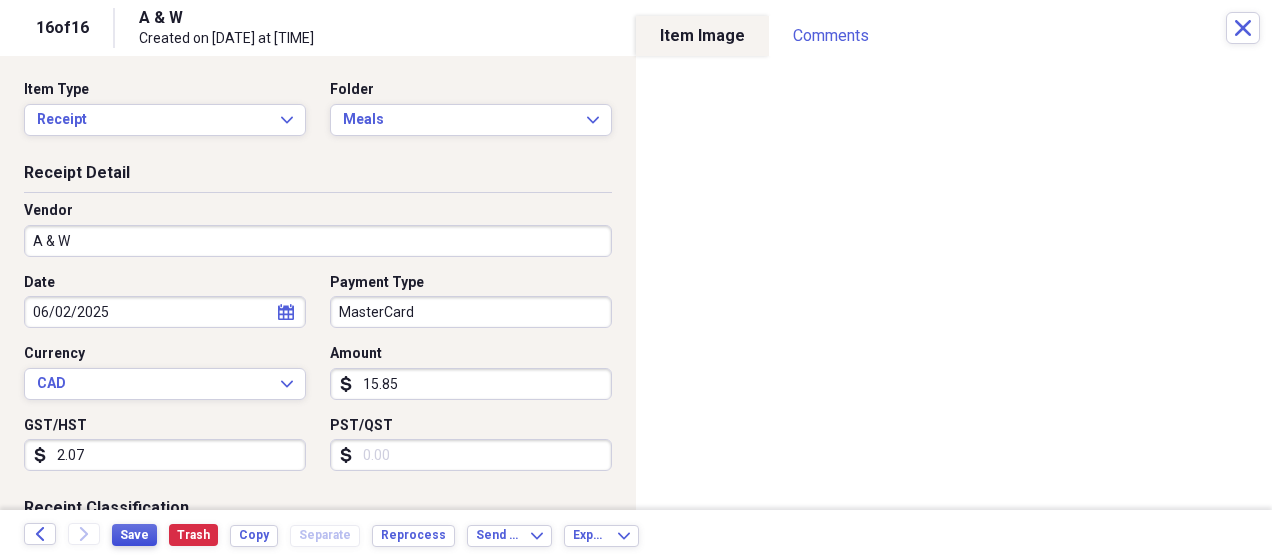 type on "2.07" 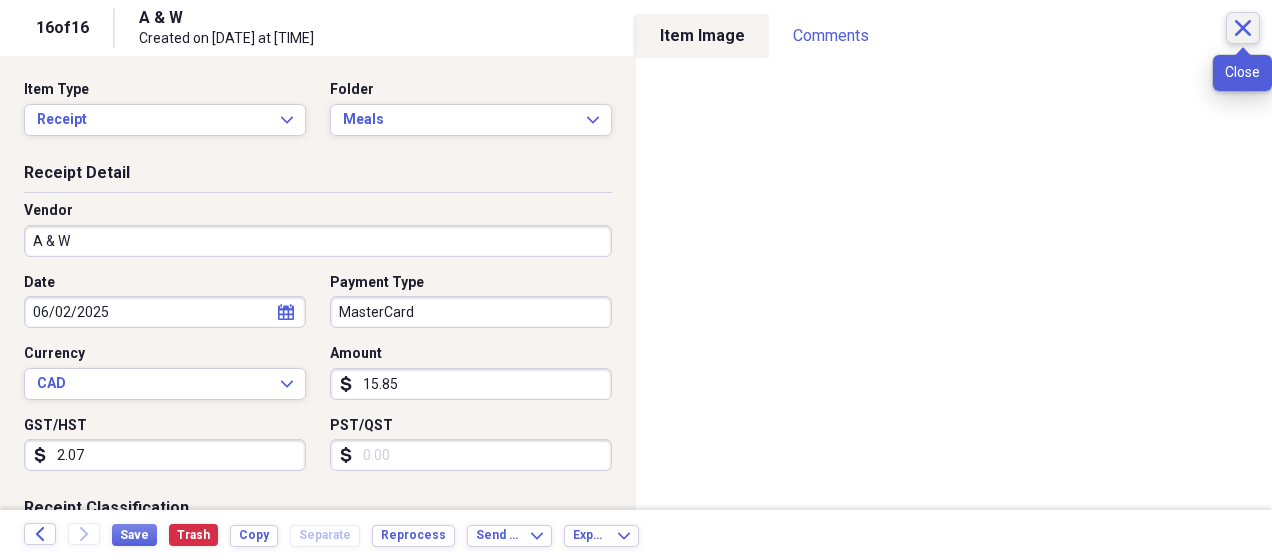 click on "Close" 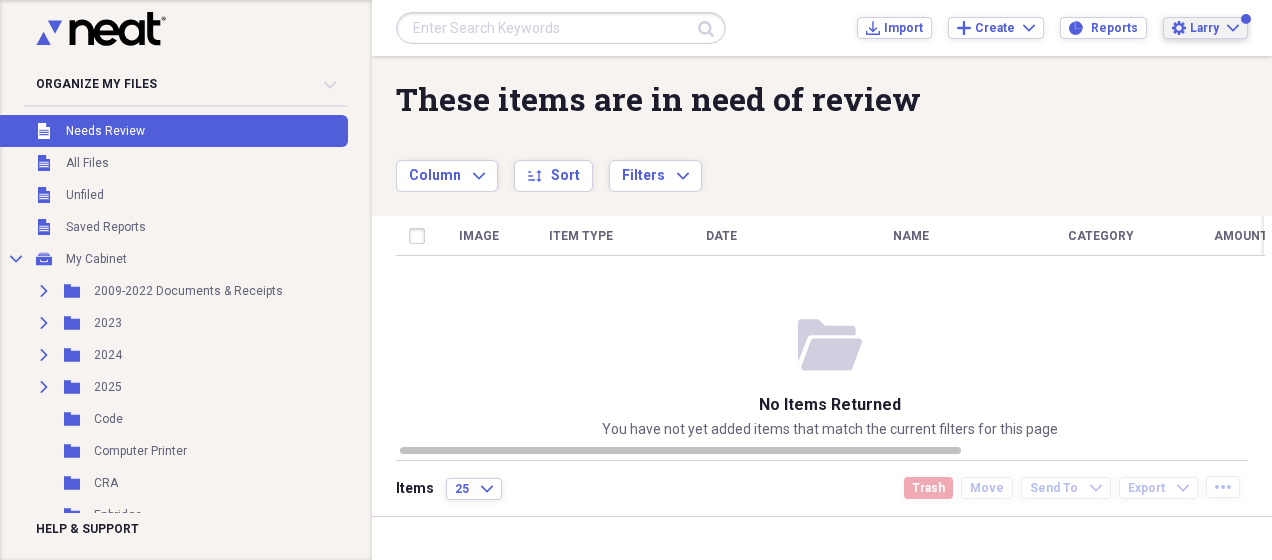 click on "Larry" at bounding box center [1204, 28] 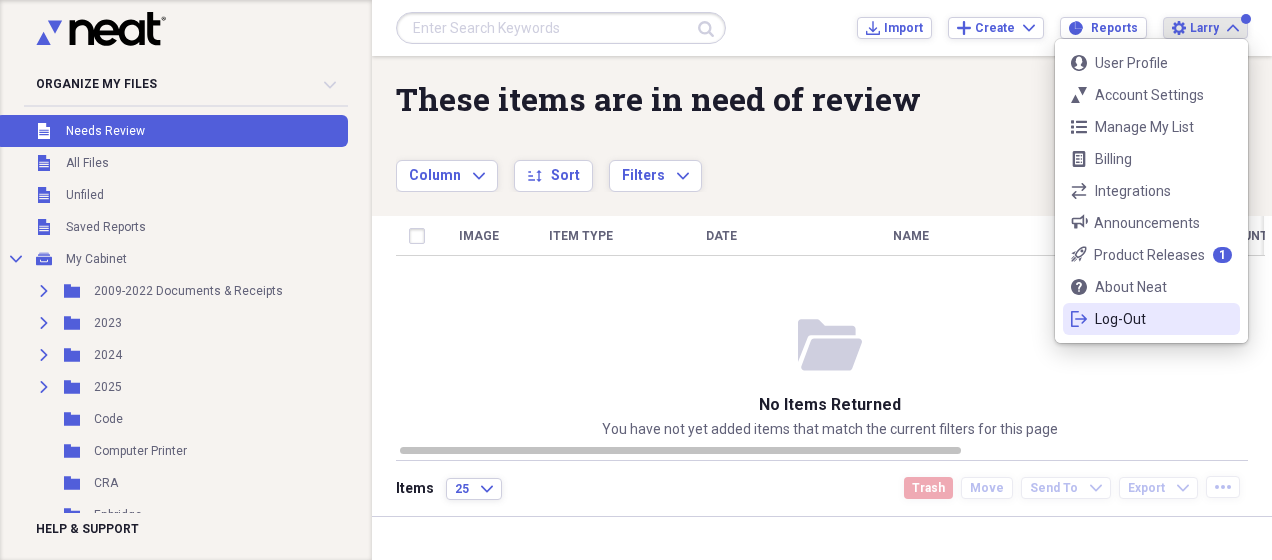 click on "Log-Out" at bounding box center (1151, 319) 